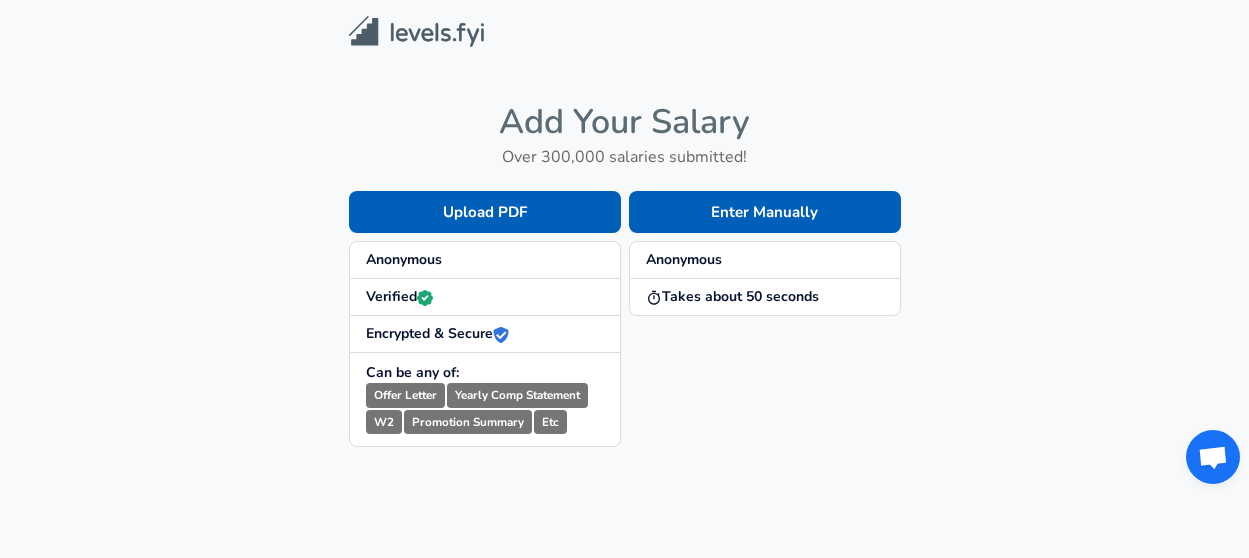 scroll, scrollTop: 0, scrollLeft: 0, axis: both 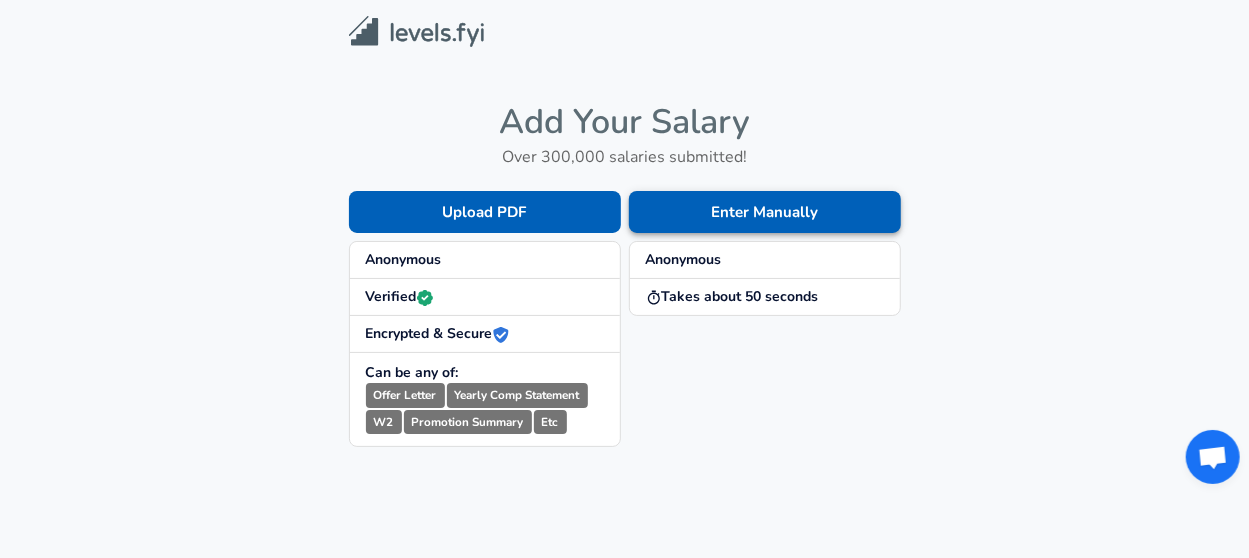 click on "Enter Manually" at bounding box center (765, 212) 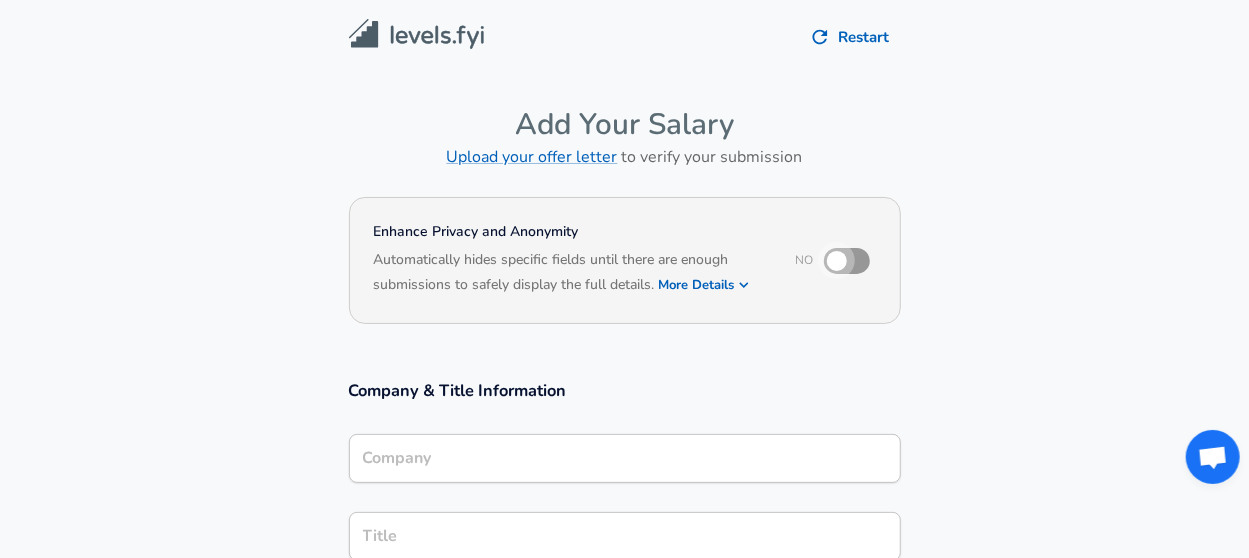 click at bounding box center (837, 261) 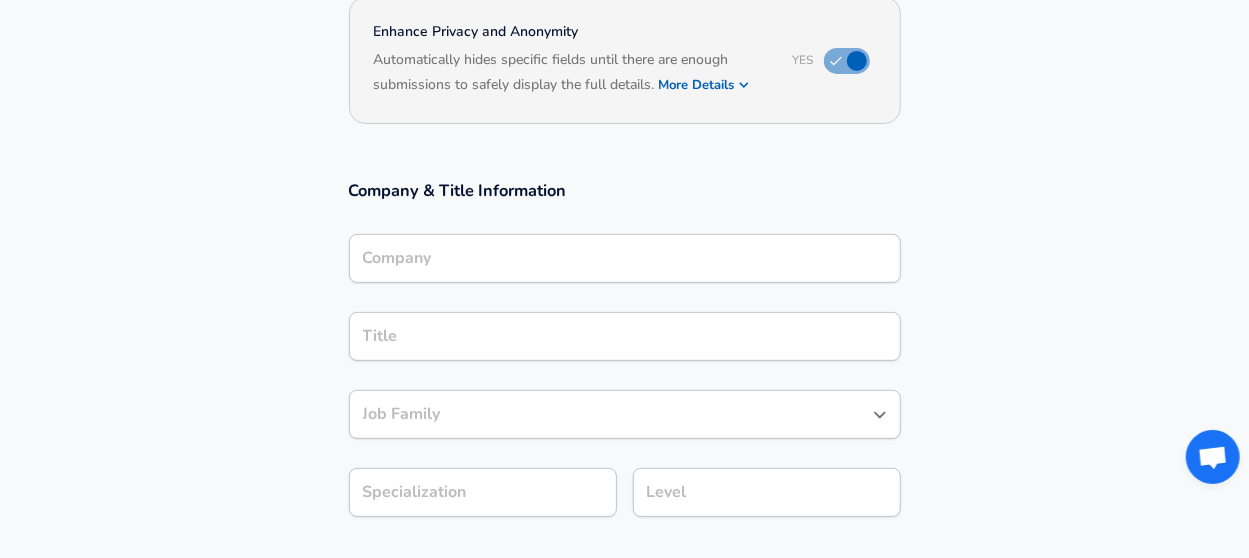 click on "Company Company" at bounding box center (625, 257) 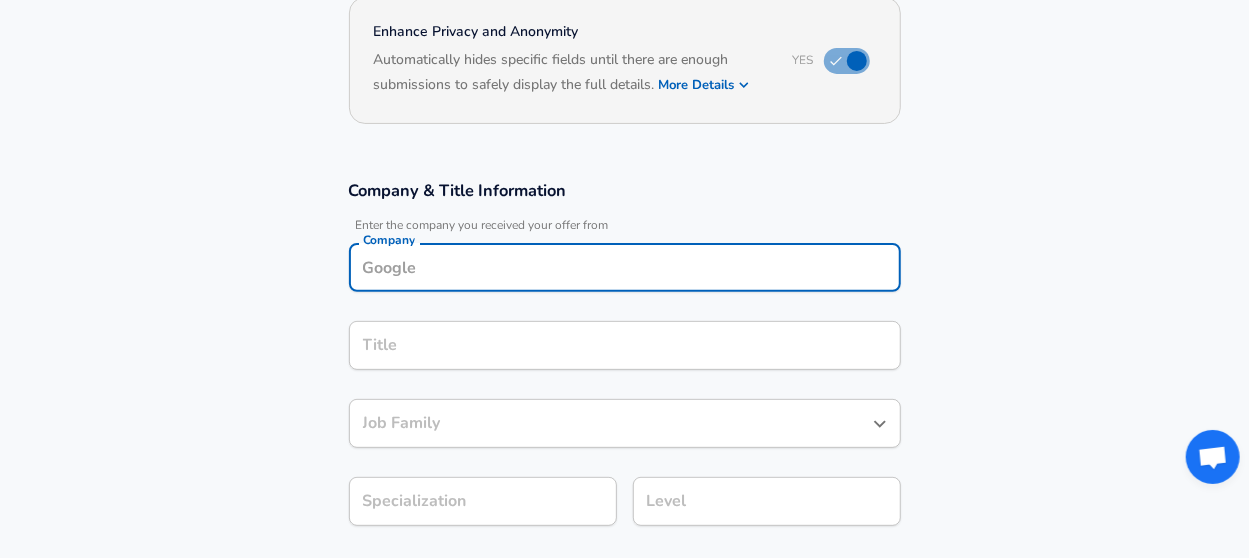 scroll, scrollTop: 219, scrollLeft: 0, axis: vertical 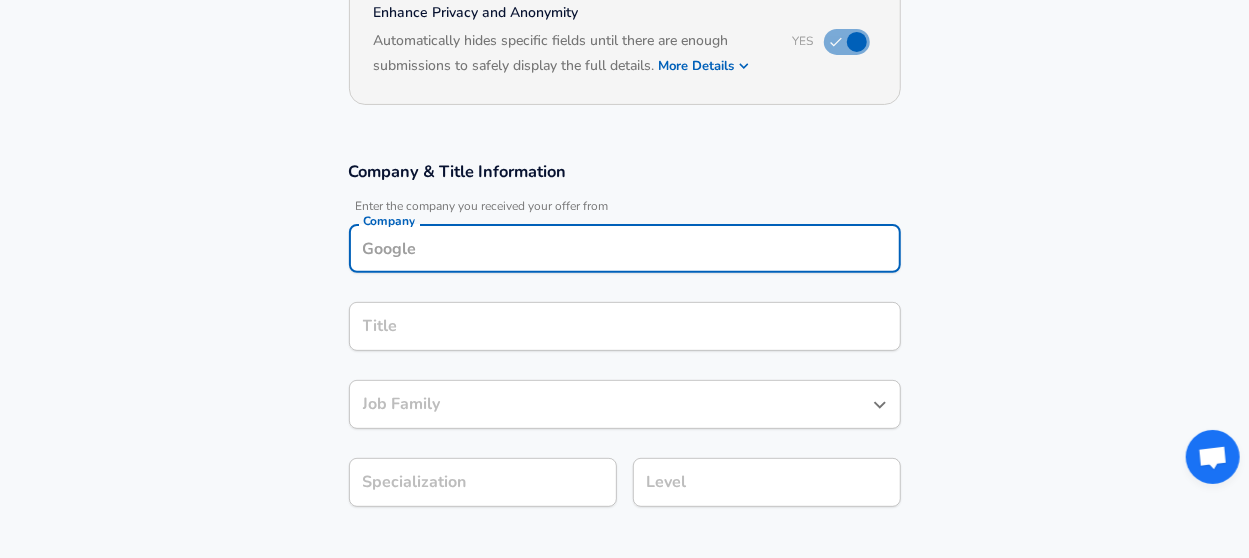 click on "Company" at bounding box center [625, 248] 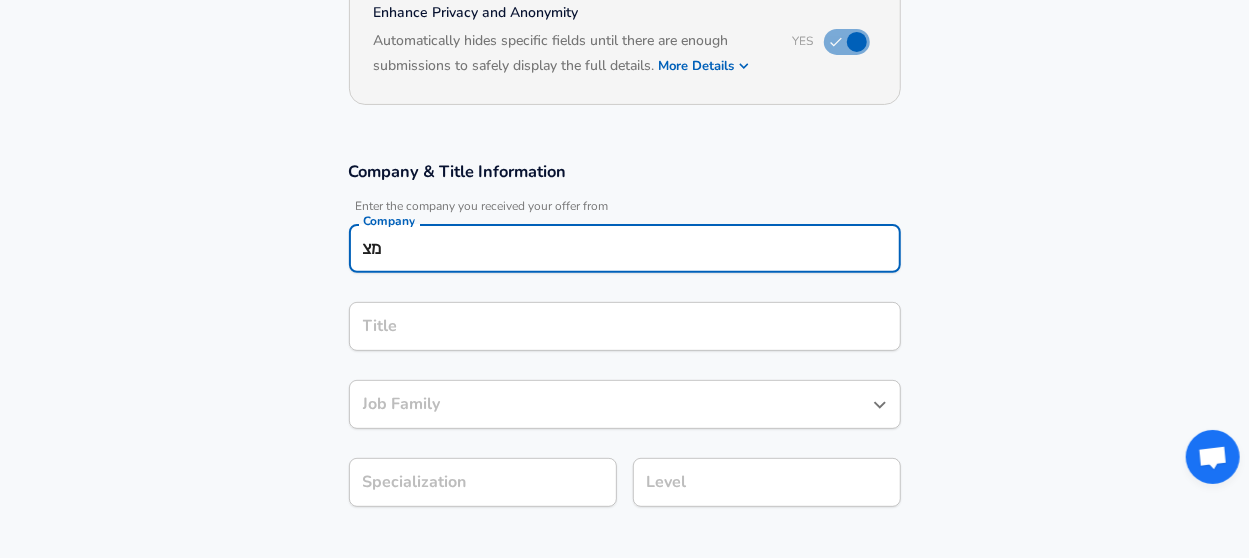 type on "מ" 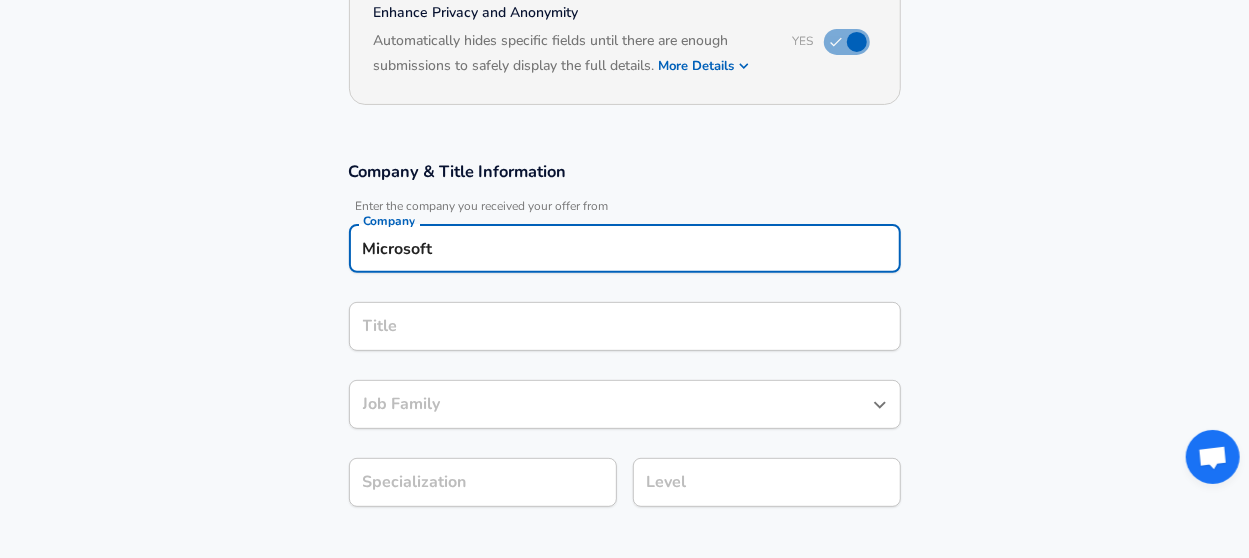 type on "Microsoft" 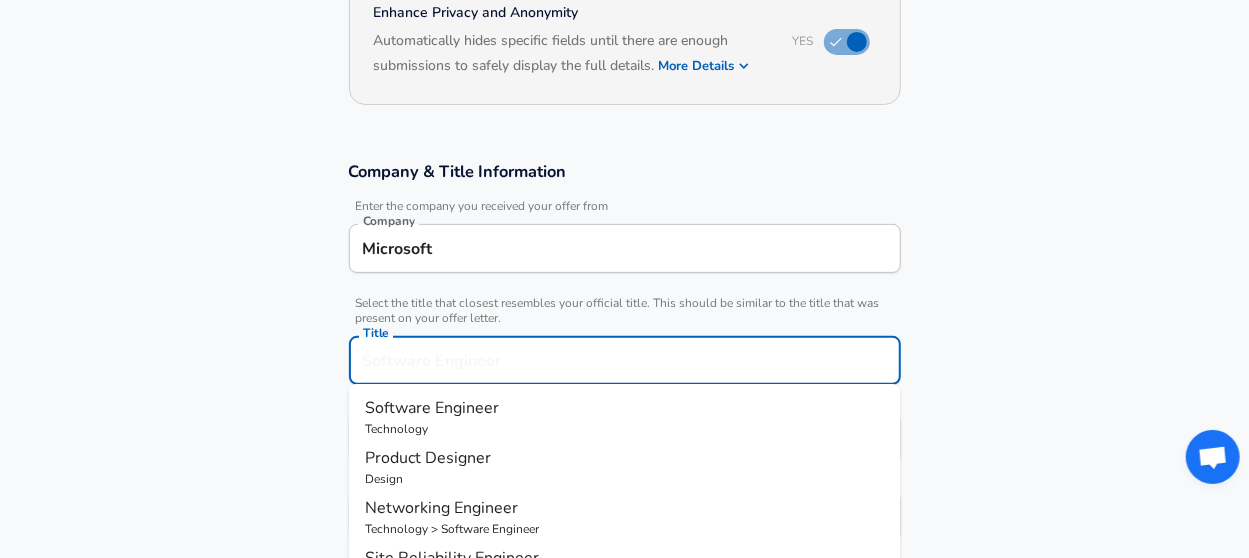 scroll, scrollTop: 259, scrollLeft: 0, axis: vertical 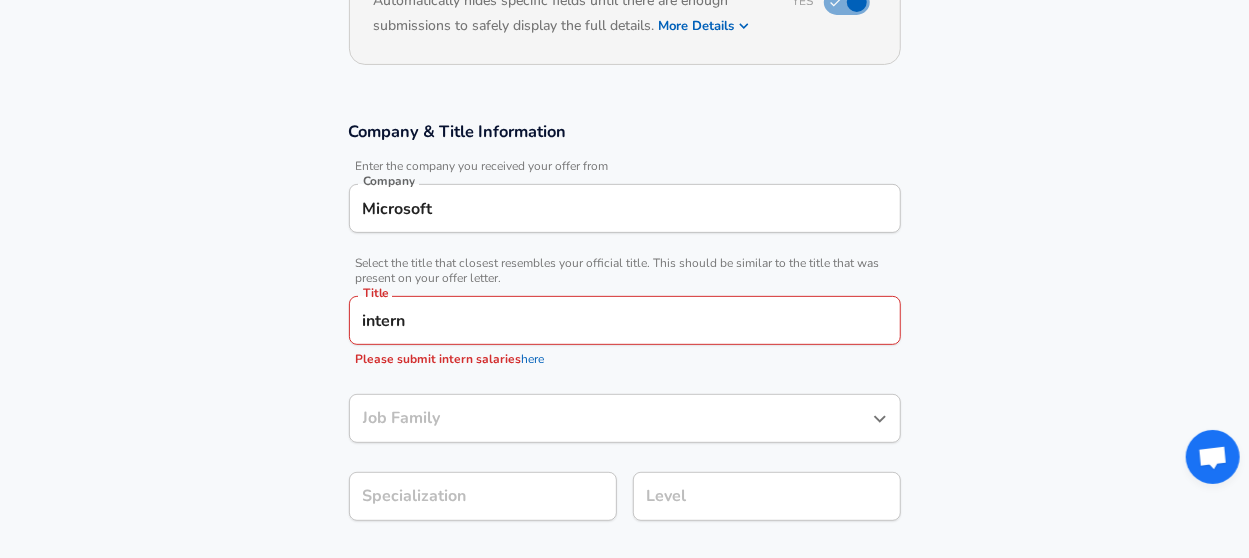 click on "Company Microsoft Company Title intern Title Job Family Job Family Specialization Specialization Level Level" at bounding box center (624, 331) 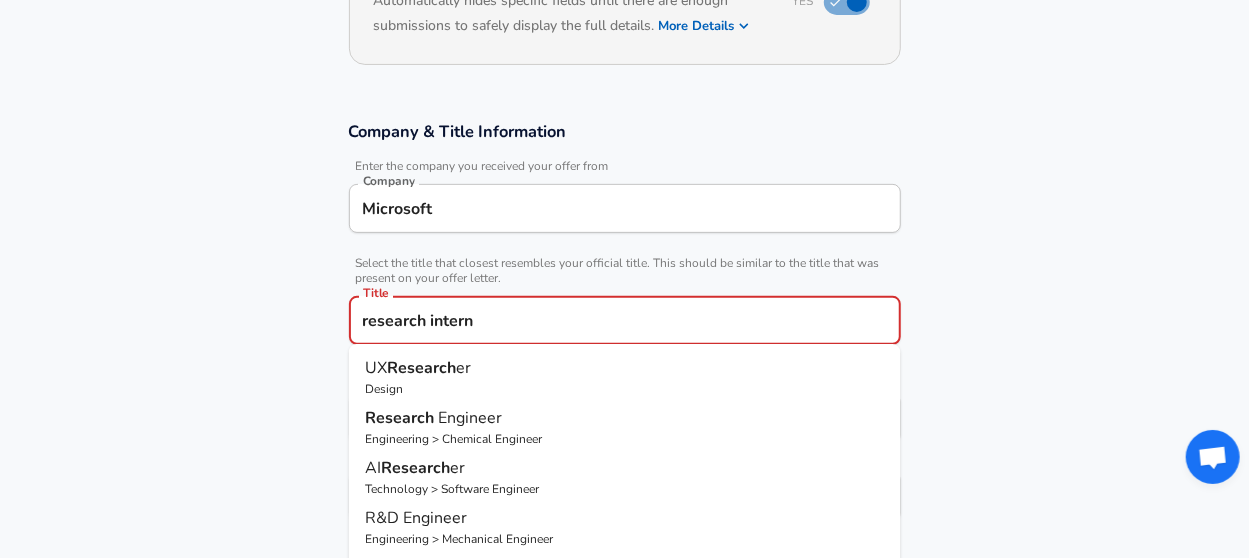 scroll, scrollTop: 100, scrollLeft: 0, axis: vertical 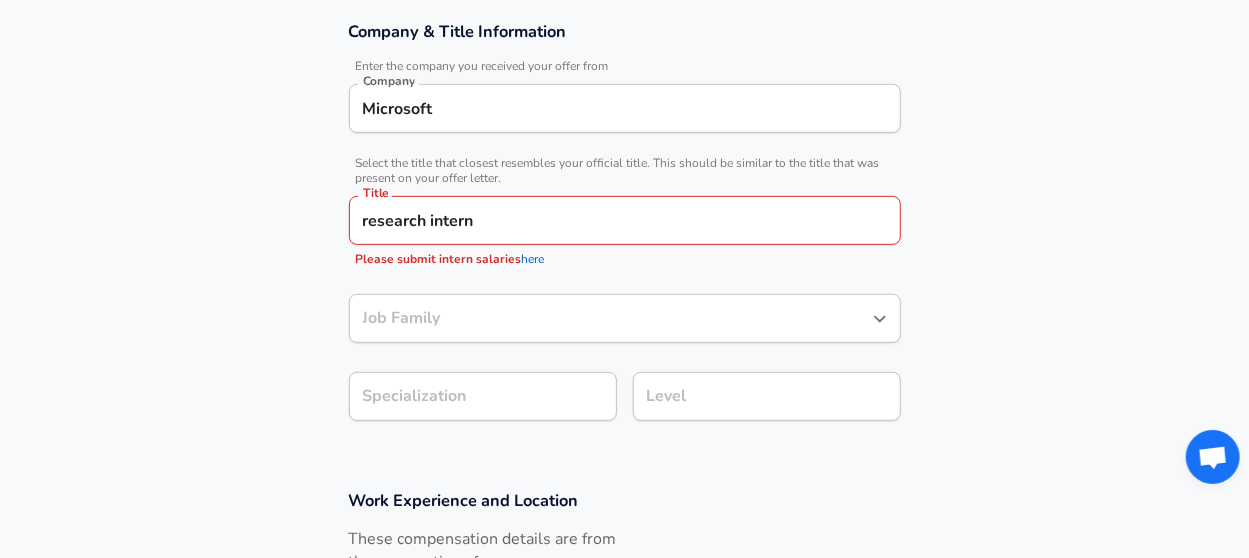 click on "Company Microsoft Company Title research intern Title Job Family Job Family Specialization Specialization Level Level" at bounding box center (624, 231) 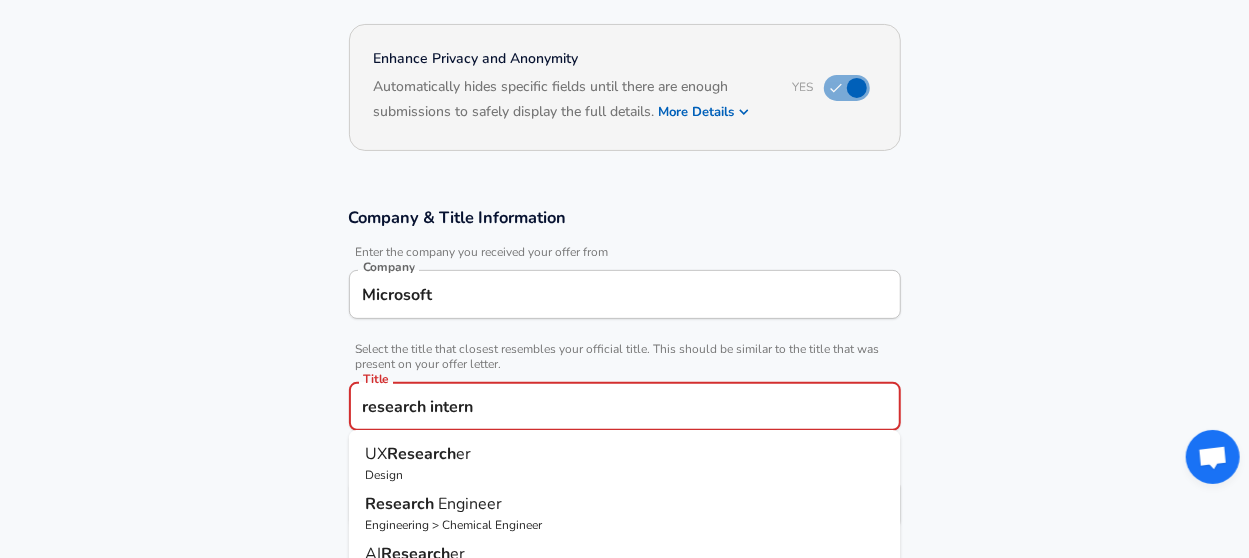 scroll, scrollTop: 359, scrollLeft: 0, axis: vertical 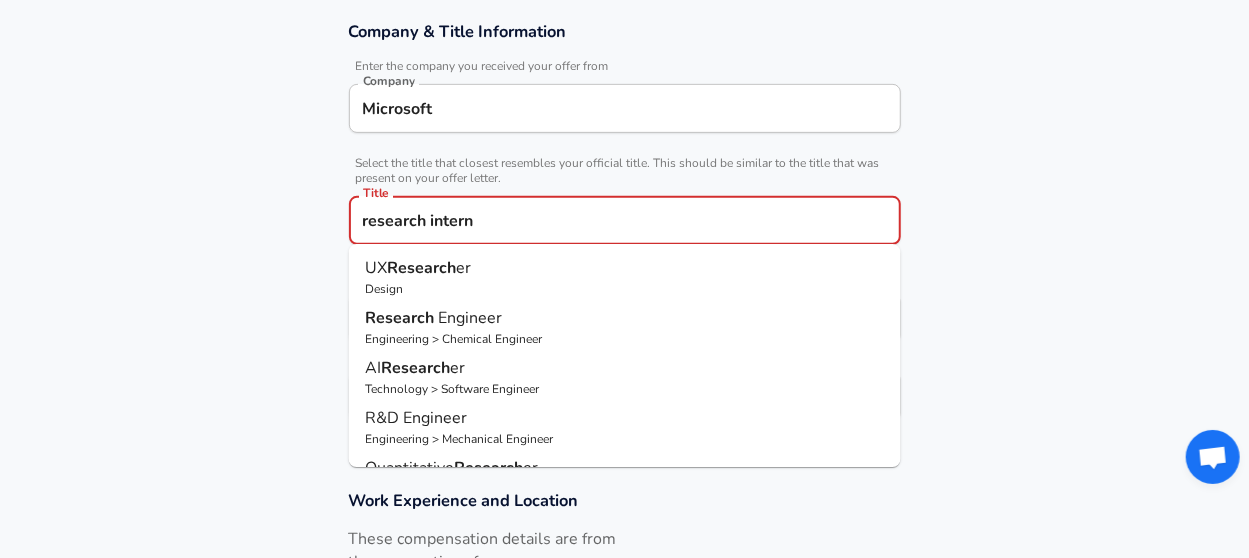 click on "Technology > Software Engineer" at bounding box center [625, 389] 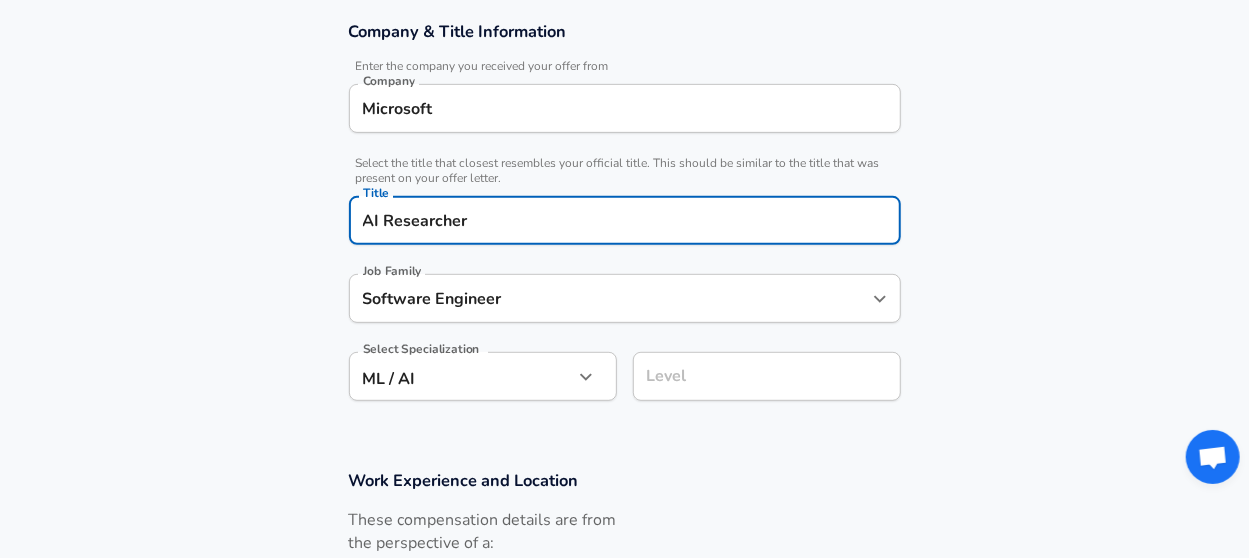 click on "Software Engineer Job Family" at bounding box center (625, 298) 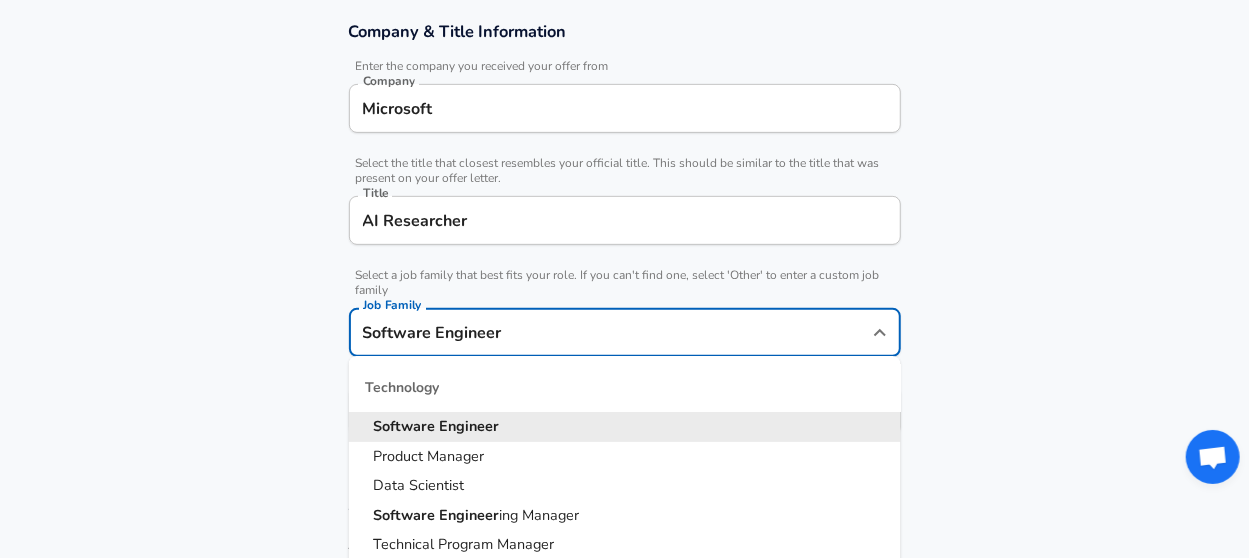scroll, scrollTop: 398, scrollLeft: 0, axis: vertical 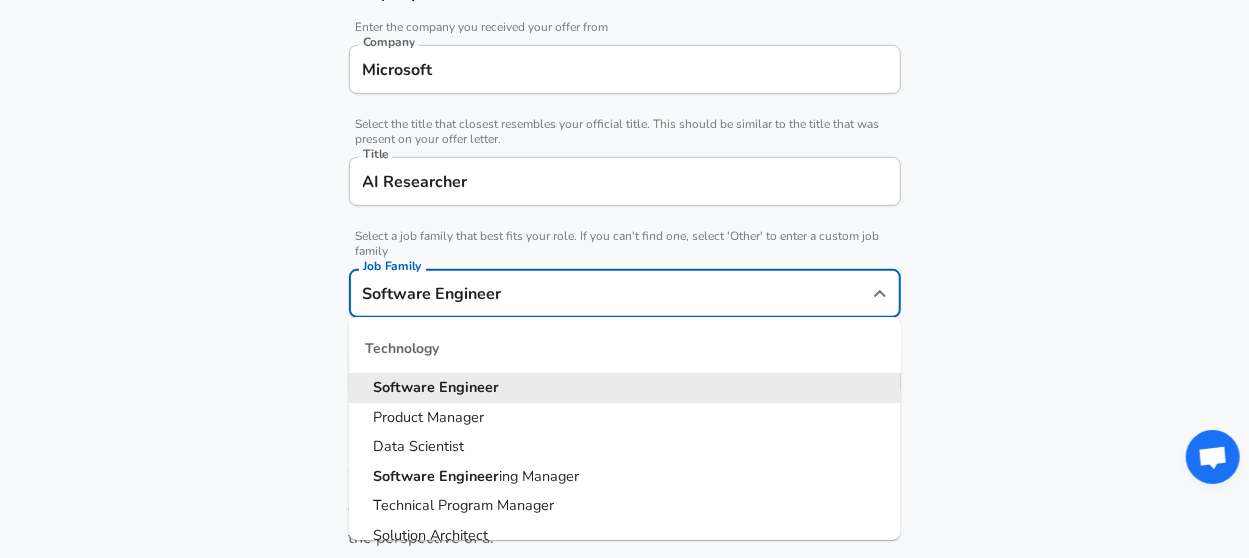 click on "Company Microsoft Company Title AI Researcher Title Job Family Software Engineer Job Family Technology Software     Engineer Product Manager Data Scientist Software     Engineer ing Manager Technical Program Manager Solution Architect Program Manager Project Manager Data Science Manager Technical Writer Engineering Biomedical  Engineer Civil  Engineer Hardware  Engineer Mechanical  Engineer Geological  Engineer Electrical  Engineer Controls  Engineer Chemical  Engineer Aerospace  Engineer Materials  Engineer Optical  Engineer MEP  Engineer Prompt  Engineer Business Management Consultant Business Development Sales Sales Legal Legal Sales Sales  Engineer Legal Regulatory Affairs Sales" at bounding box center (624, 199) 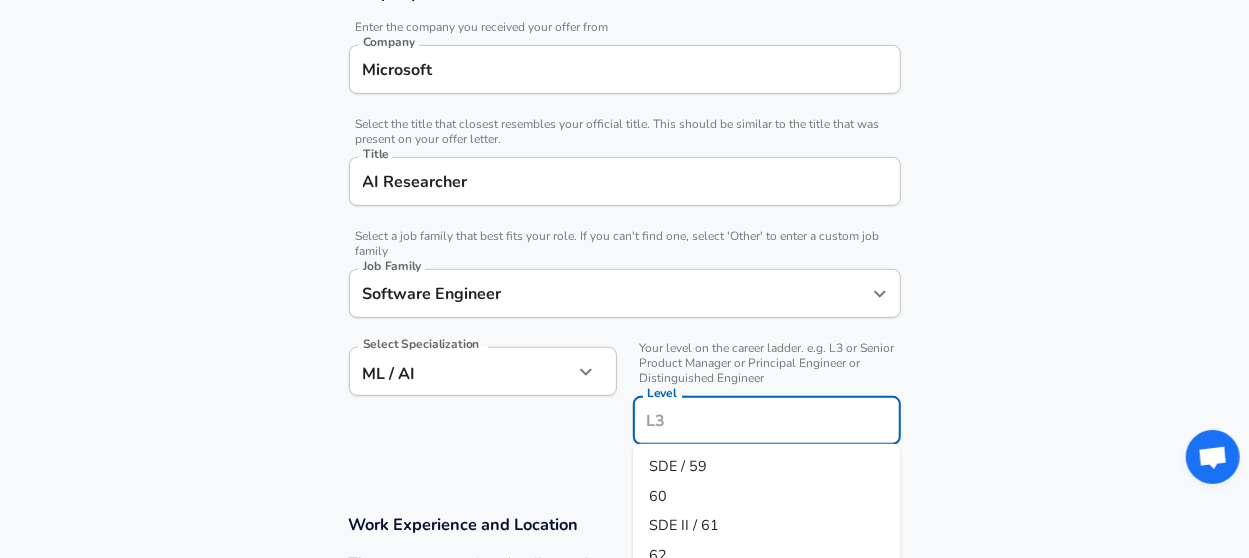 click on "Level" at bounding box center (767, 420) 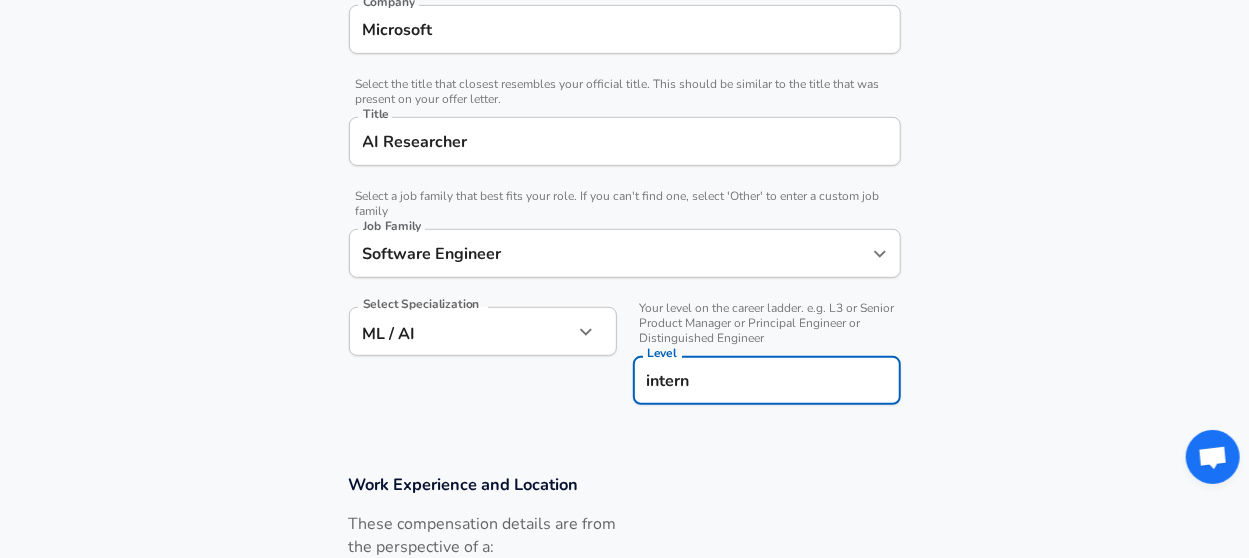 click on "Company Microsoft Company Title AI Researcher Title Job Family Software Engineer Job Family ML / AI ML / AI Level intern Level" at bounding box center (624, -159) 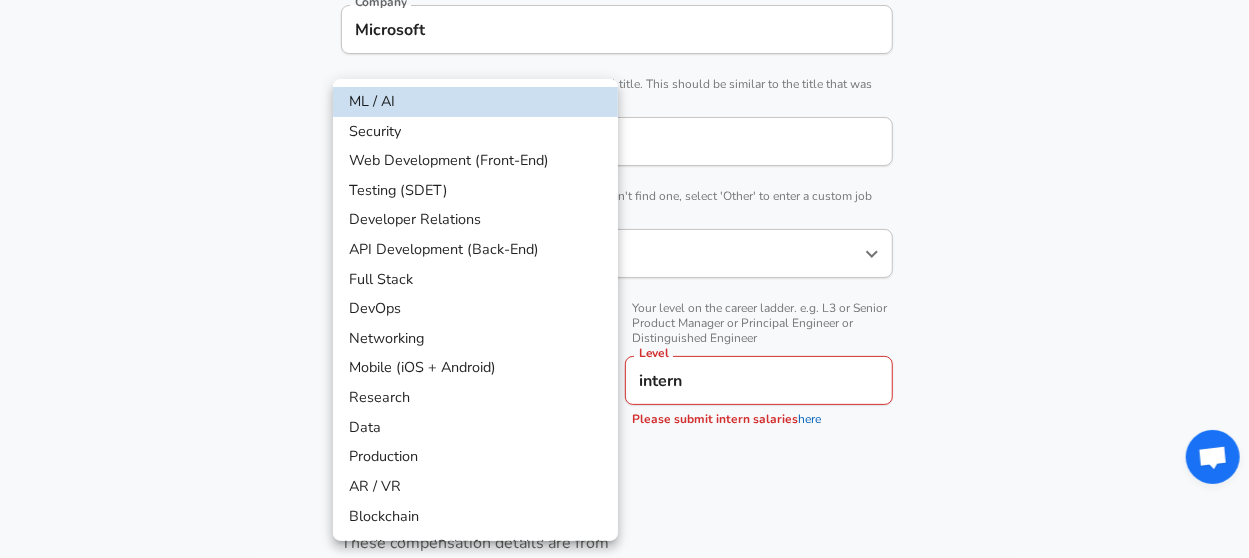 scroll, scrollTop: 498, scrollLeft: 0, axis: vertical 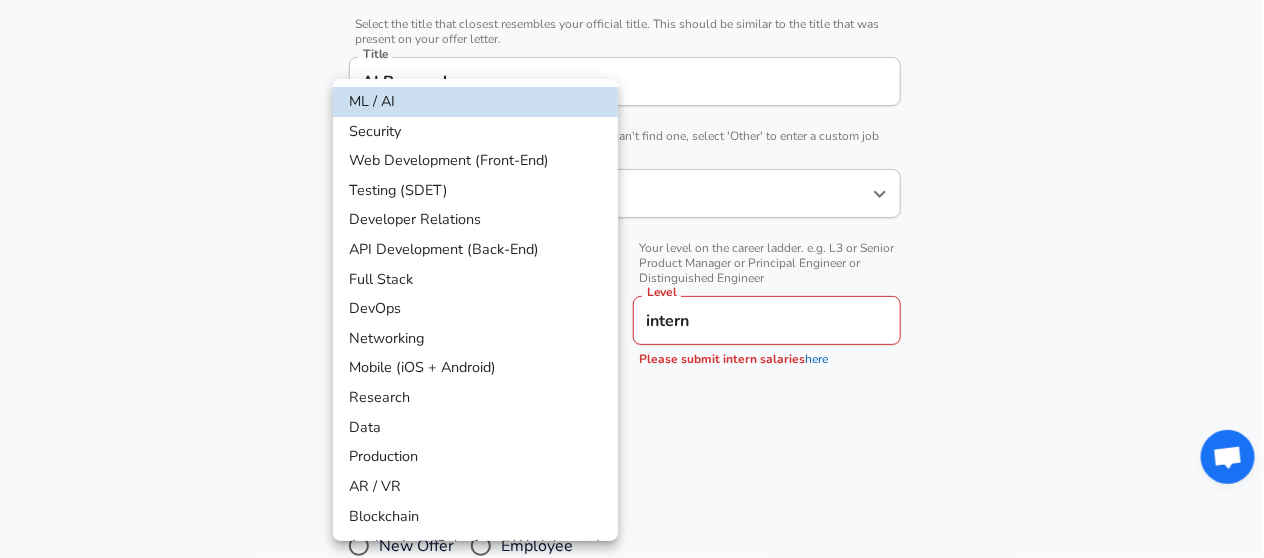 click at bounding box center [632, 279] 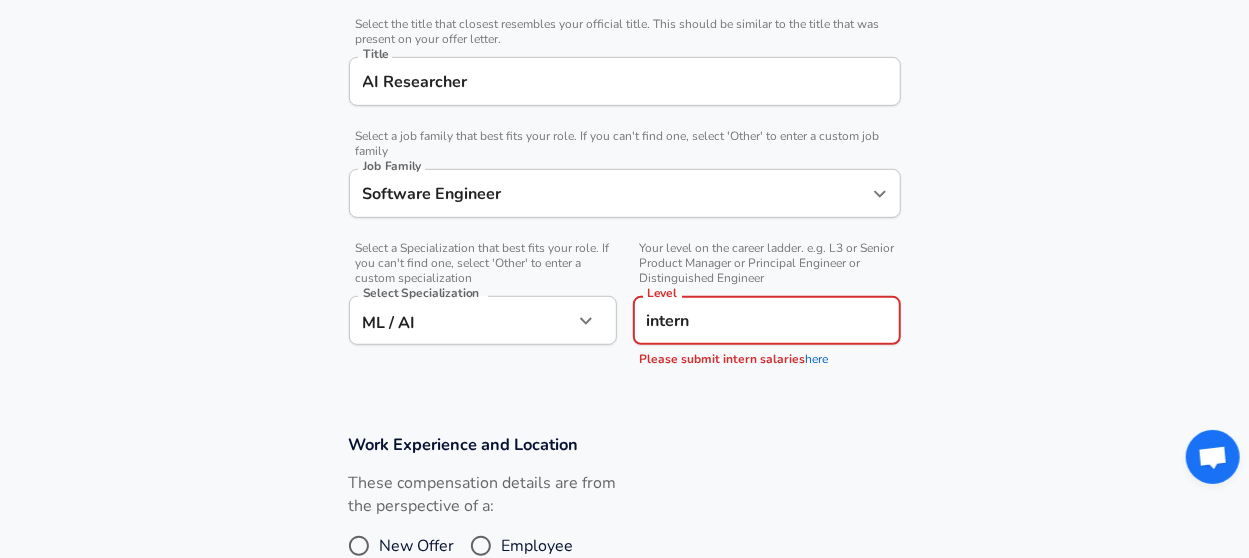 click on "intern" at bounding box center (767, 320) 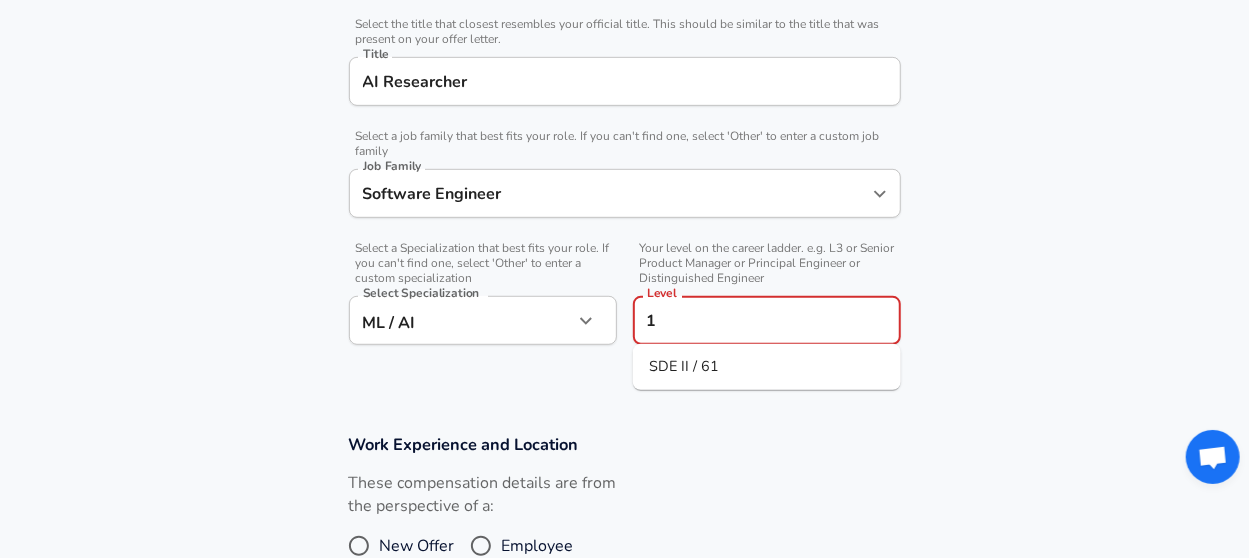 type on "1" 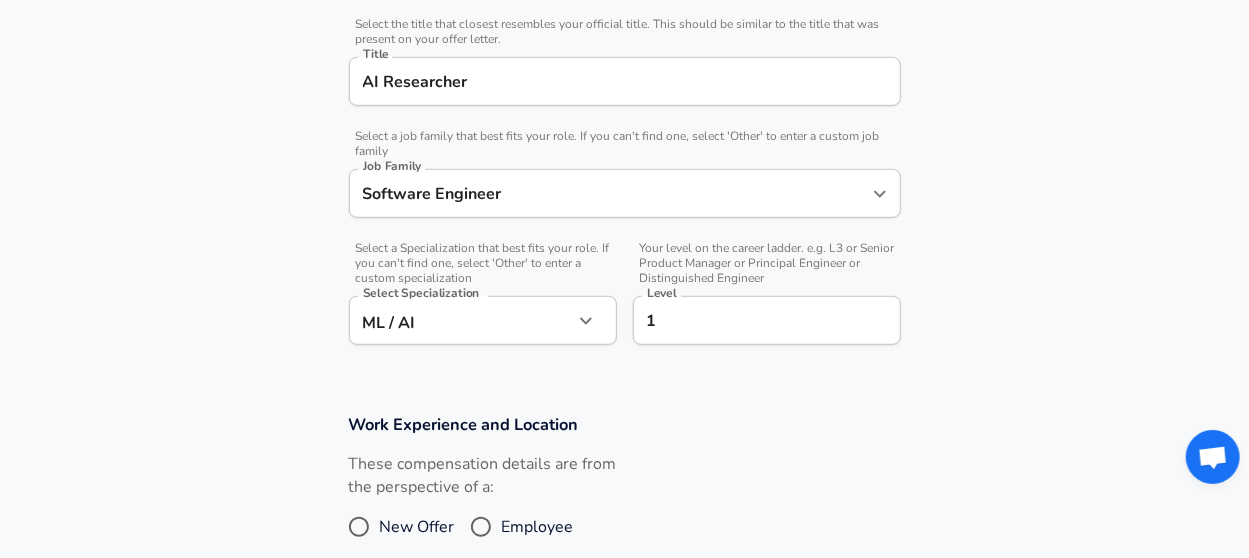 click on "Company Microsoft Company Title AI Researcher Title Job Family Software Engineer Job Family ML / AI ML / AI Level 1 Level" at bounding box center [624, 124] 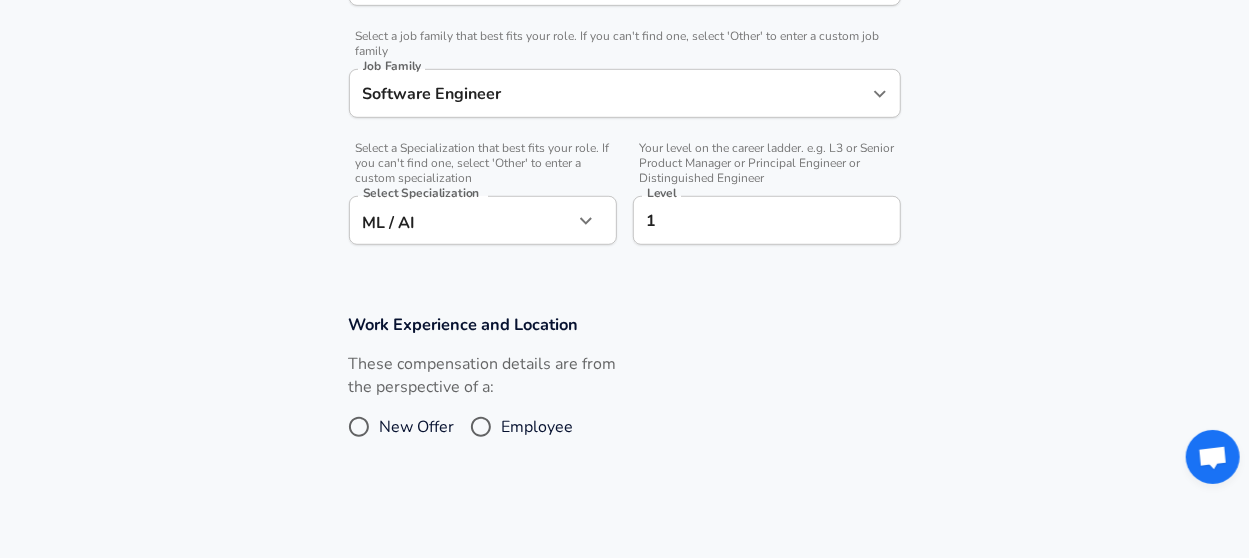 click on "Employee" at bounding box center [538, 427] 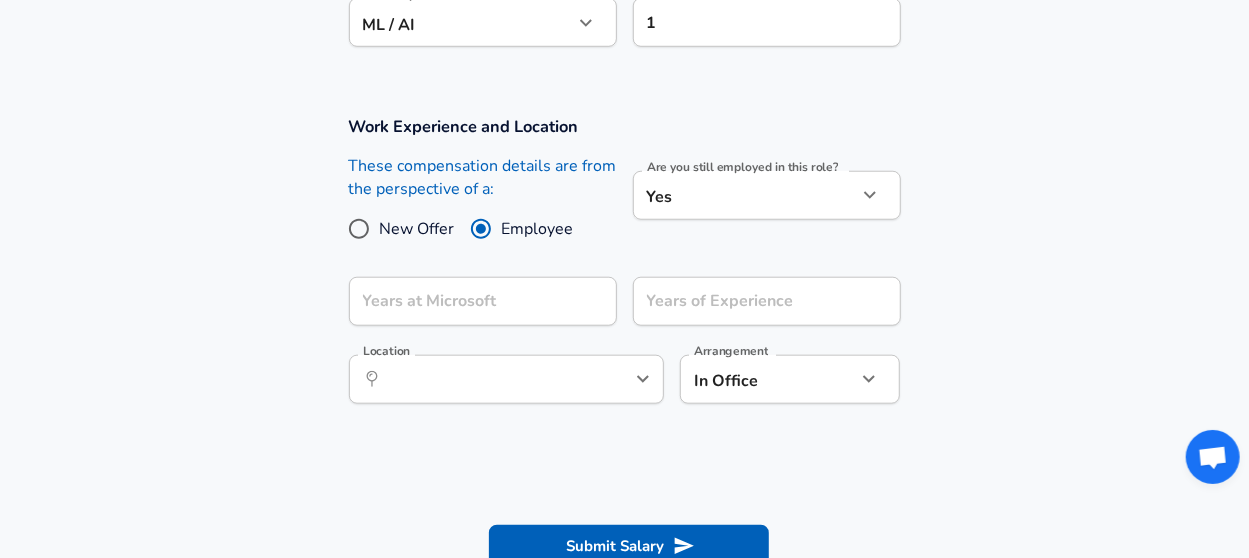 scroll, scrollTop: 798, scrollLeft: 0, axis: vertical 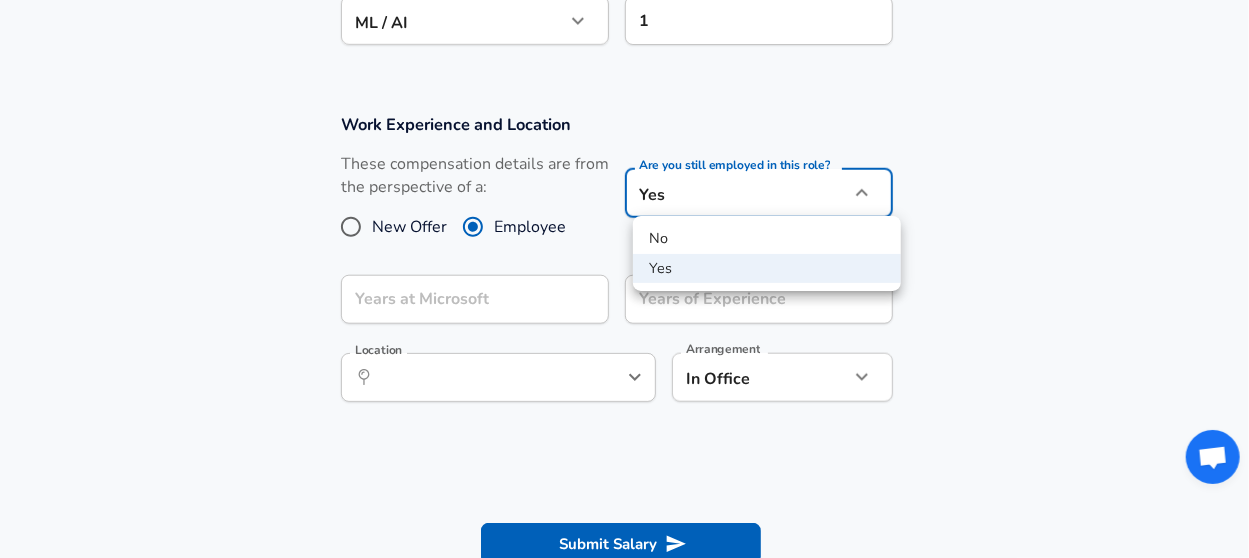 click on "Company Microsoft Company Title AI Researcher Title Job Family Software Engineer Job Family ML / AI ML / AI   1" at bounding box center (624, -519) 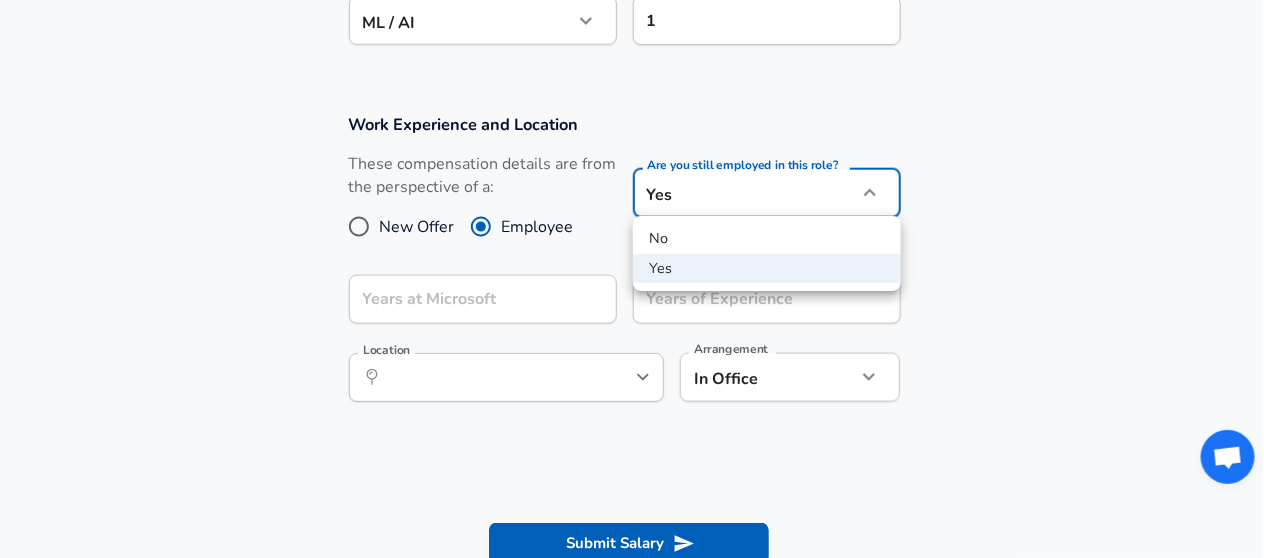 click on "No" at bounding box center [767, 239] 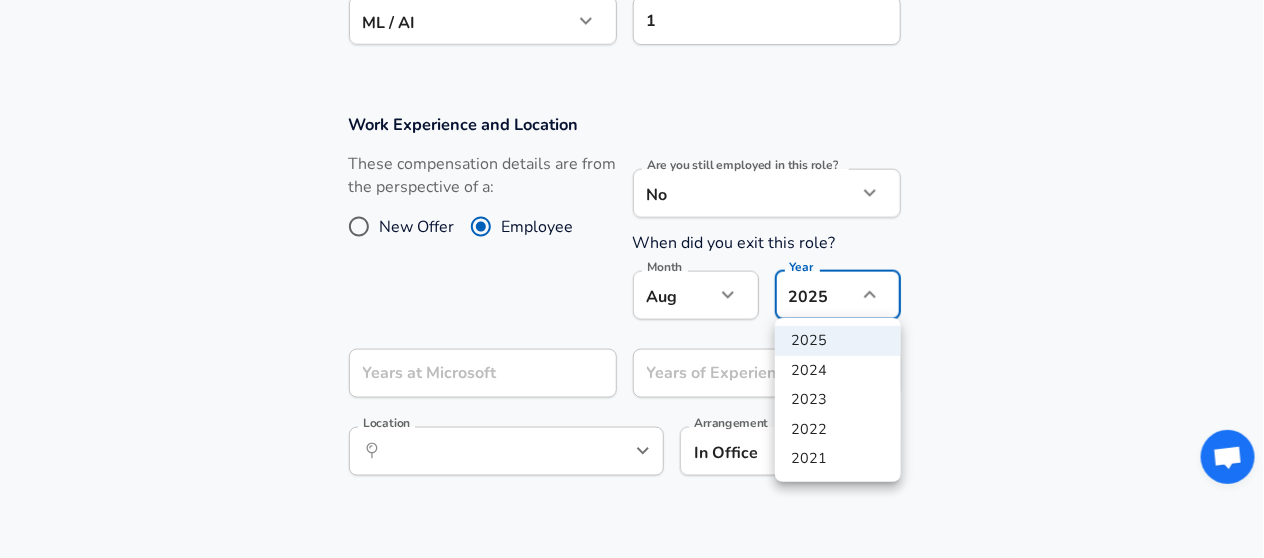 click on "Company Microsoft Company Title AI Researcher Title Job Family Software Engineer Job Family ML / AI ML / AI   1 8" at bounding box center (632, -519) 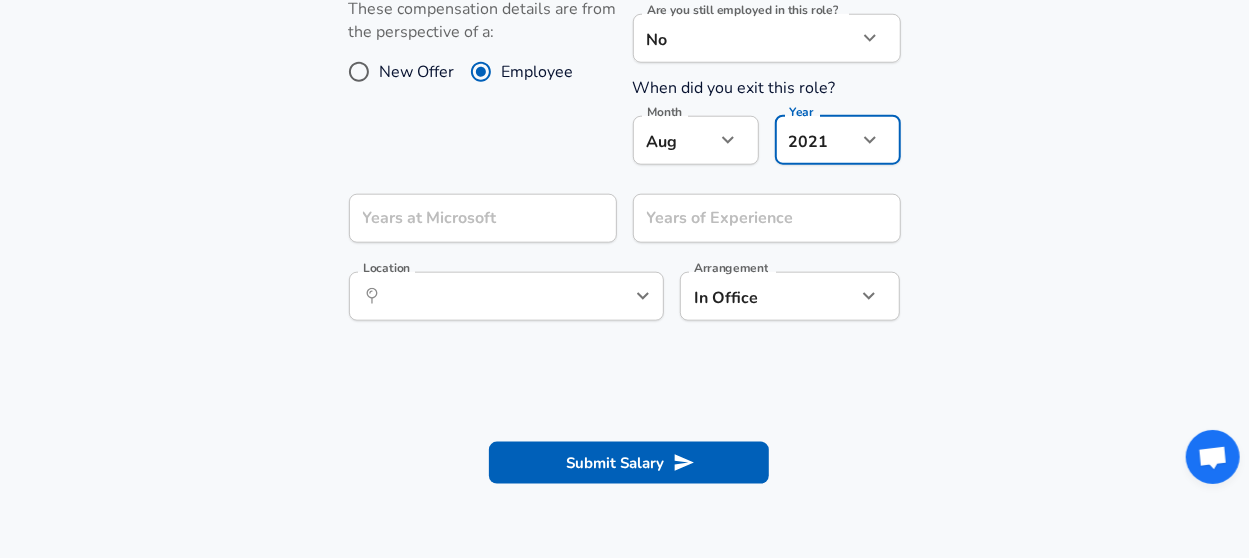 scroll, scrollTop: 998, scrollLeft: 0, axis: vertical 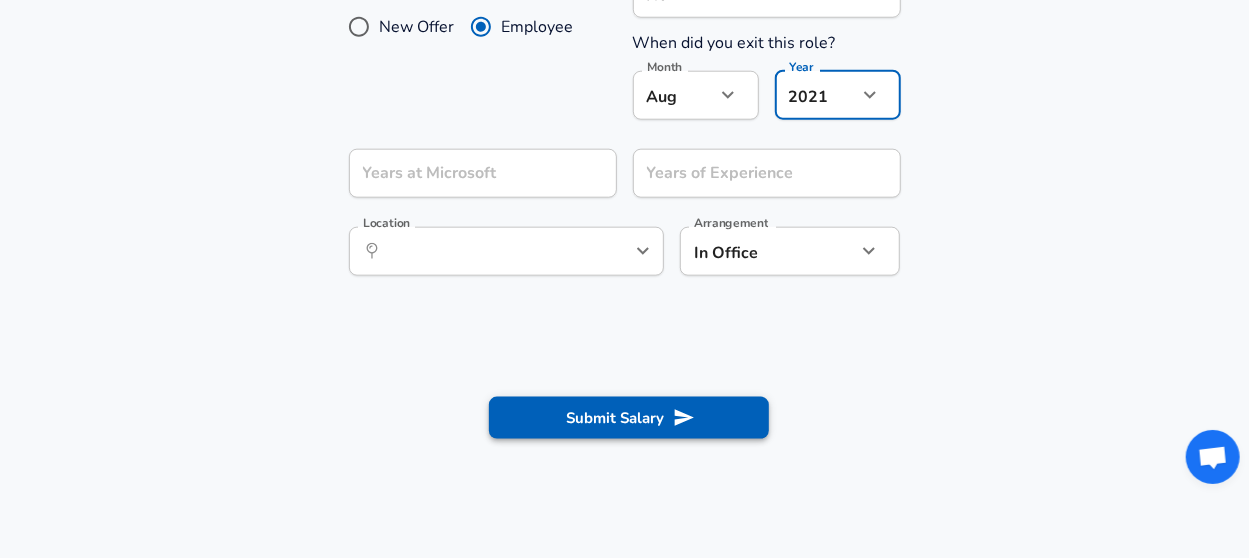 click on "Submit Salary" at bounding box center (629, 418) 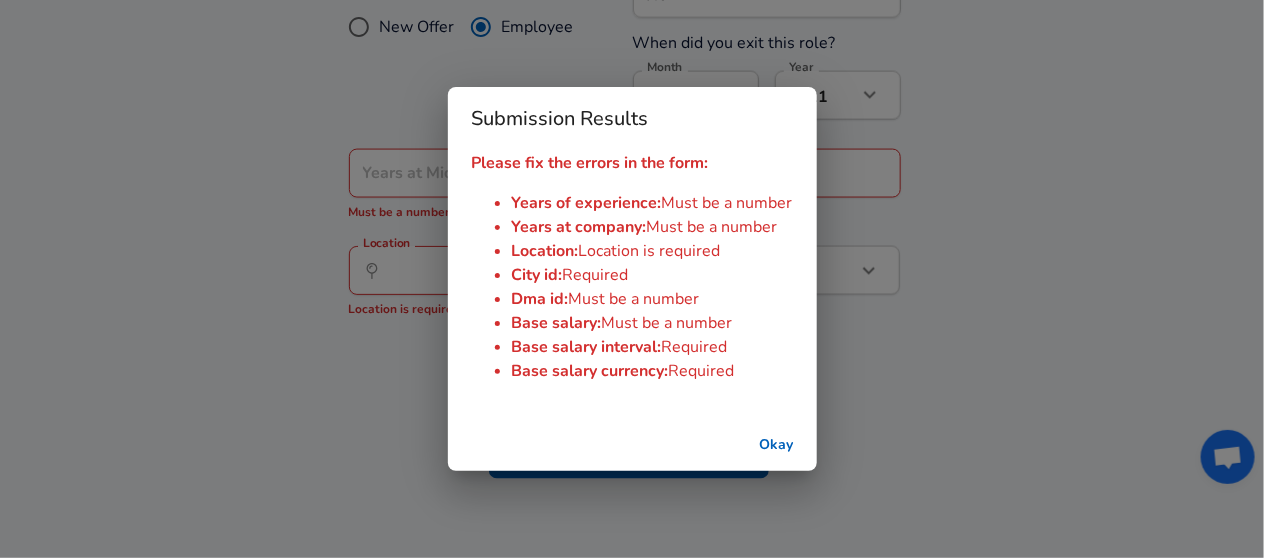 click on "Okay" at bounding box center [777, 445] 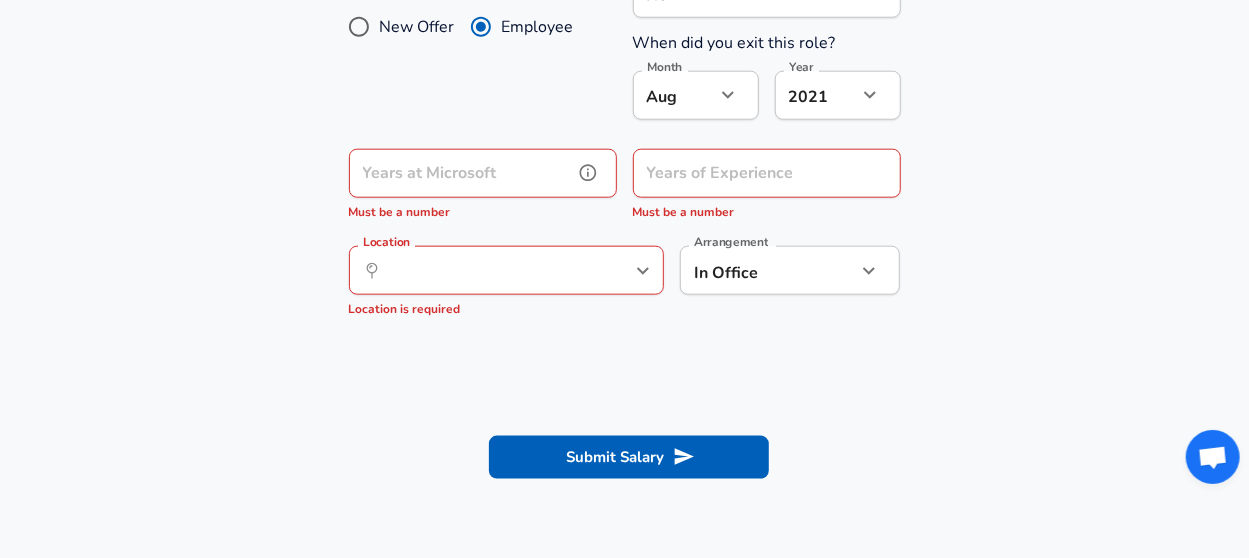 click on "Years at Microsoft" at bounding box center [461, 173] 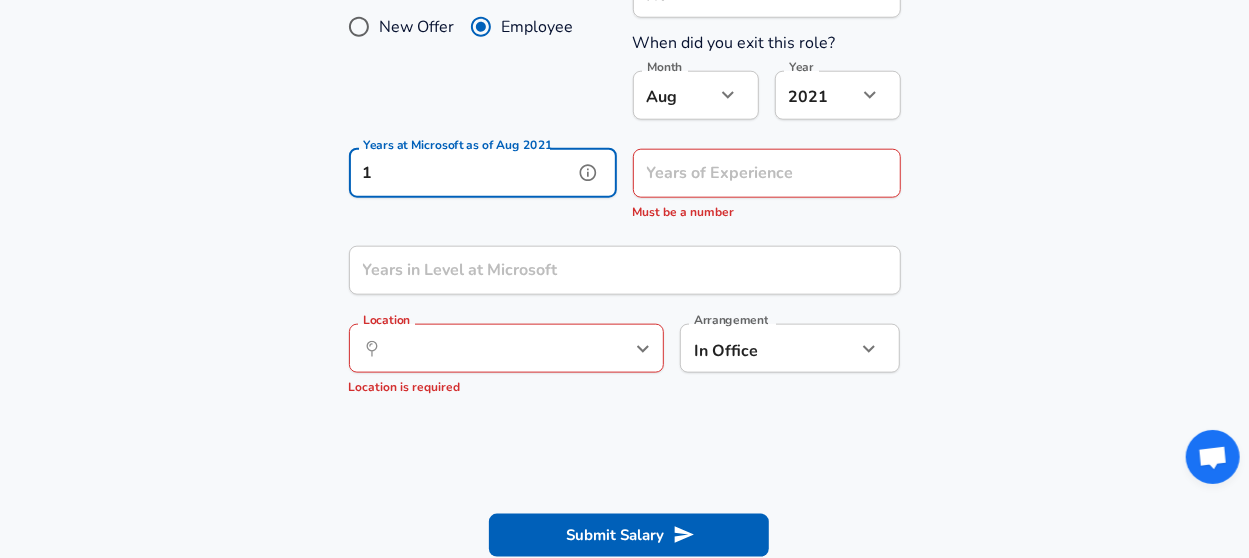 type on "1" 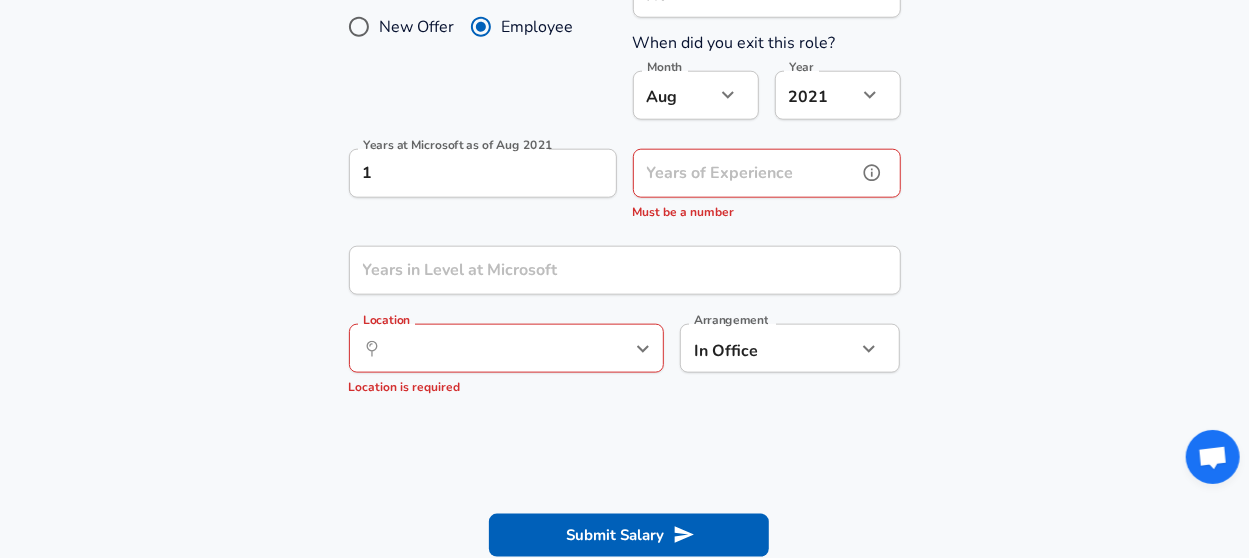 click on "Years of Experience" at bounding box center [745, 173] 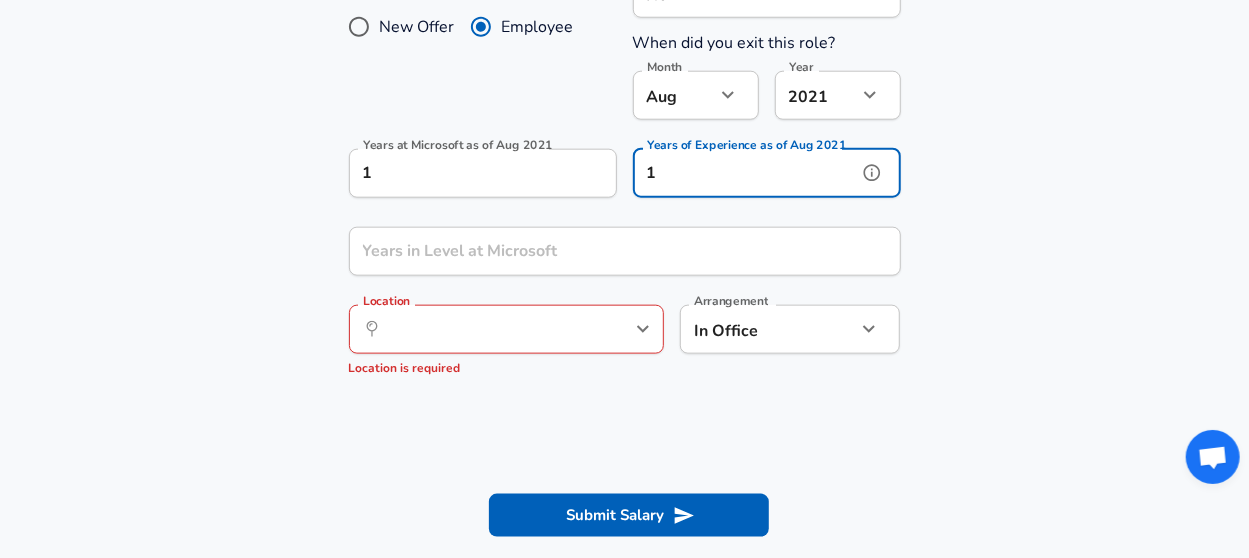 type on "1" 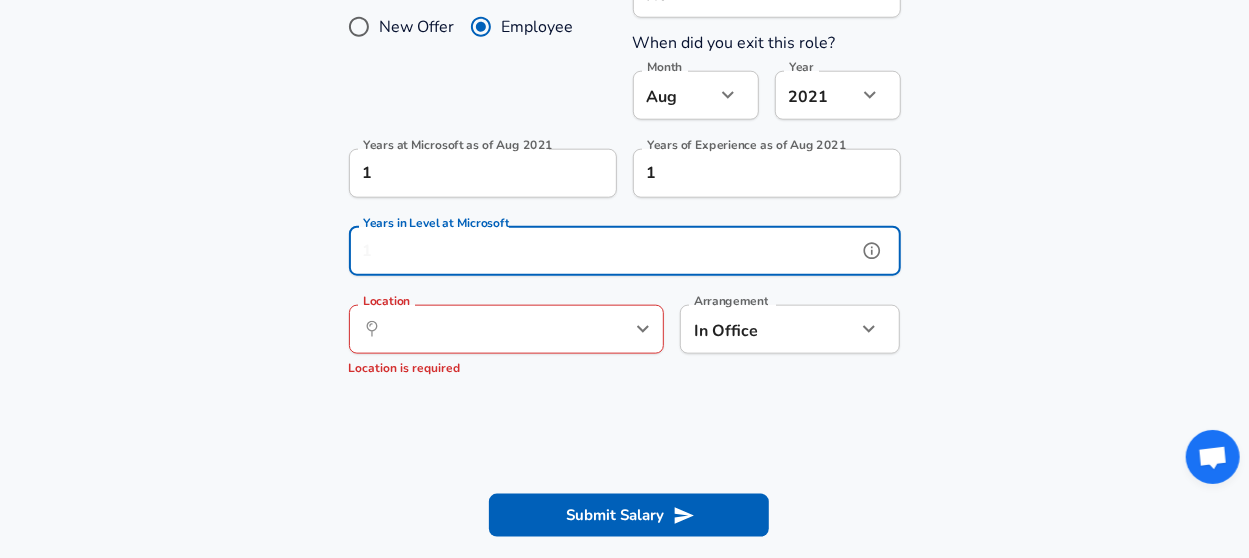 click on "Years in Level at Microsoft" at bounding box center (603, 251) 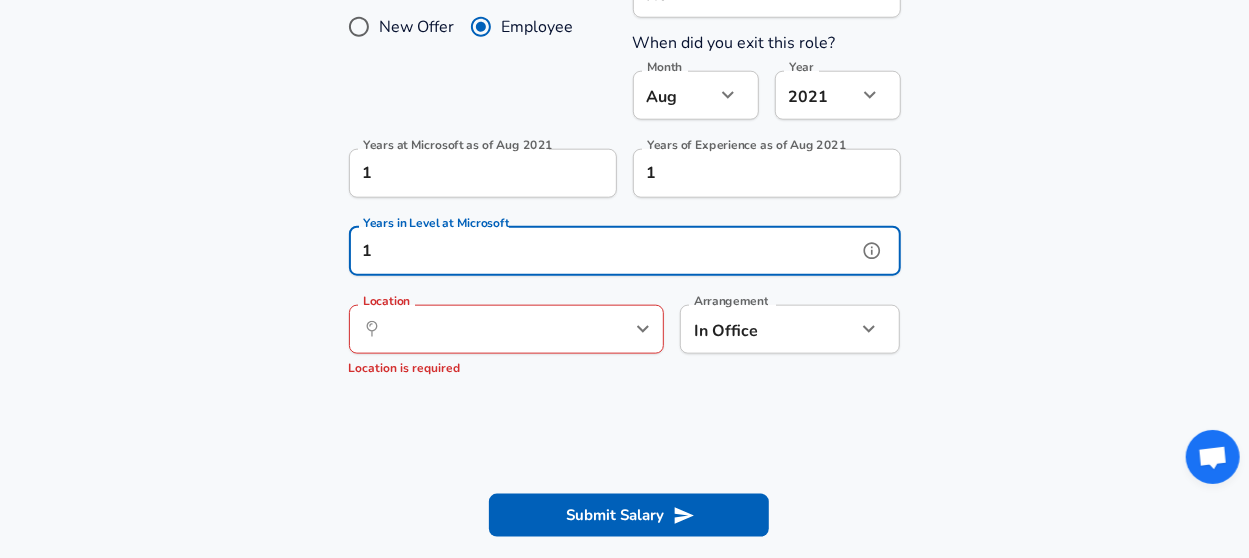 click on "​ Location" at bounding box center (506, 329) 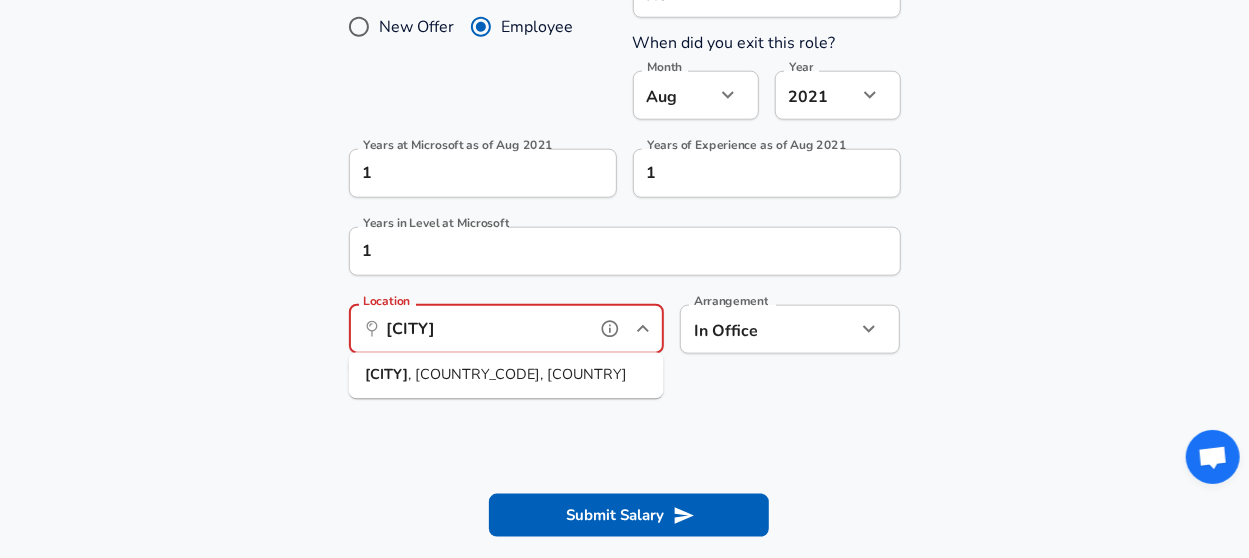 click on ", [COUNTRY_CODE], [COUNTRY]" at bounding box center [517, 375] 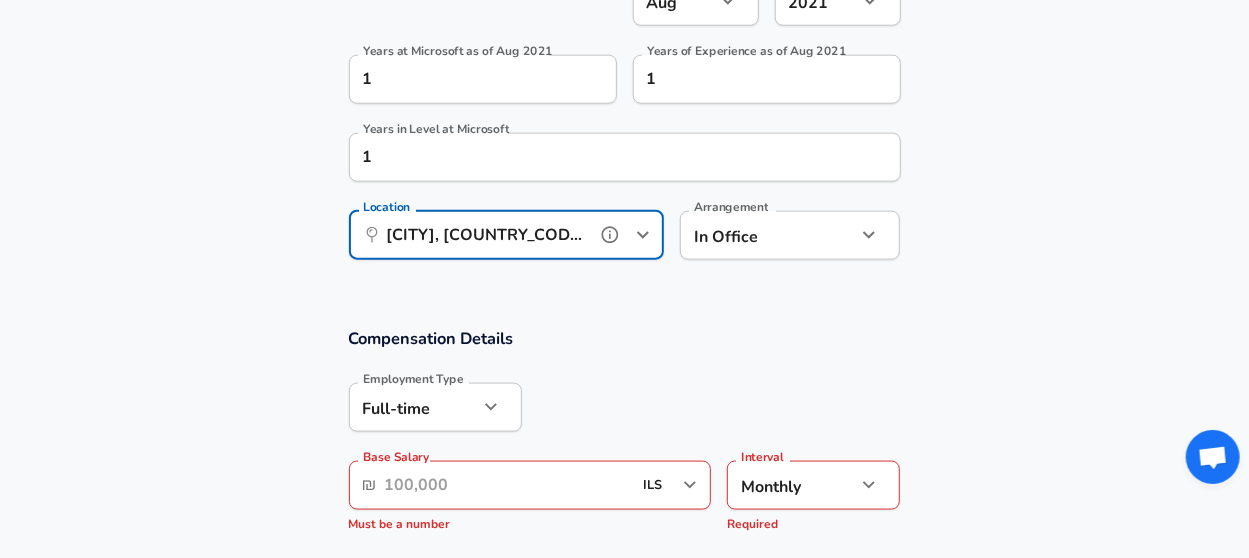 scroll, scrollTop: 1298, scrollLeft: 0, axis: vertical 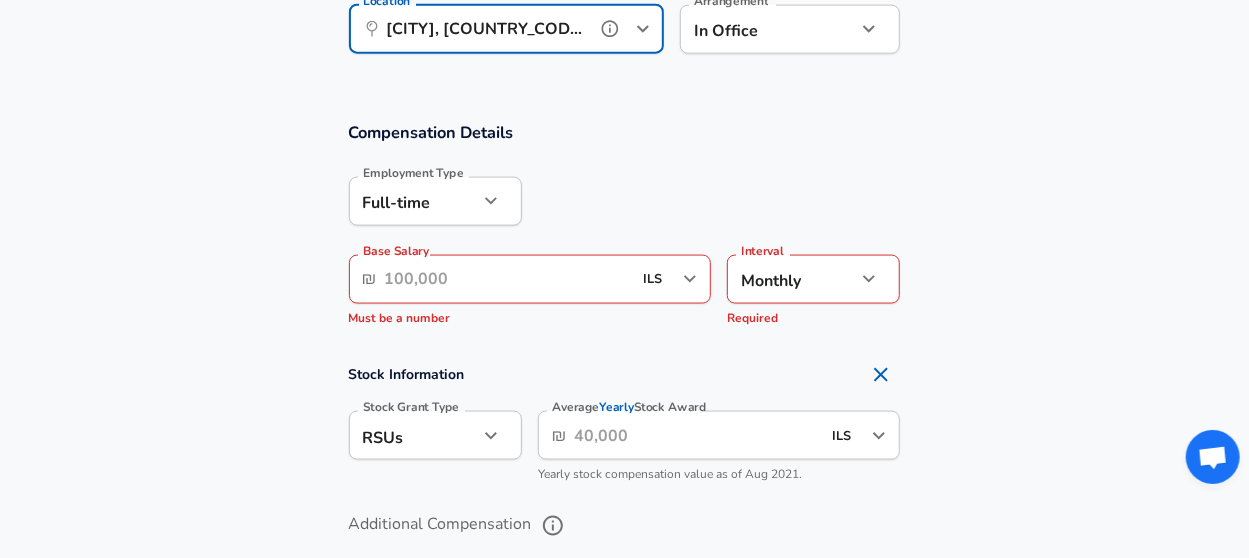 type on "[CITY], [COUNTRY_CODE], [COUNTRY]" 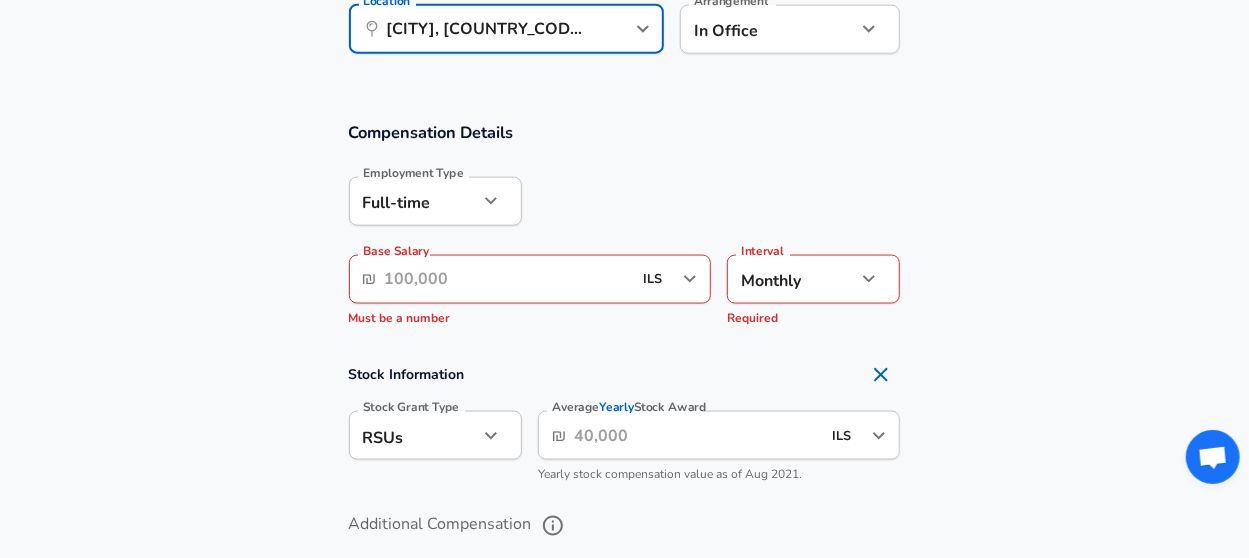 click on "Company Microsoft Company Title AI Researcher Title Job Family Software Engineer Job Family ML / AI ML / AI   1 8" at bounding box center [624, -1019] 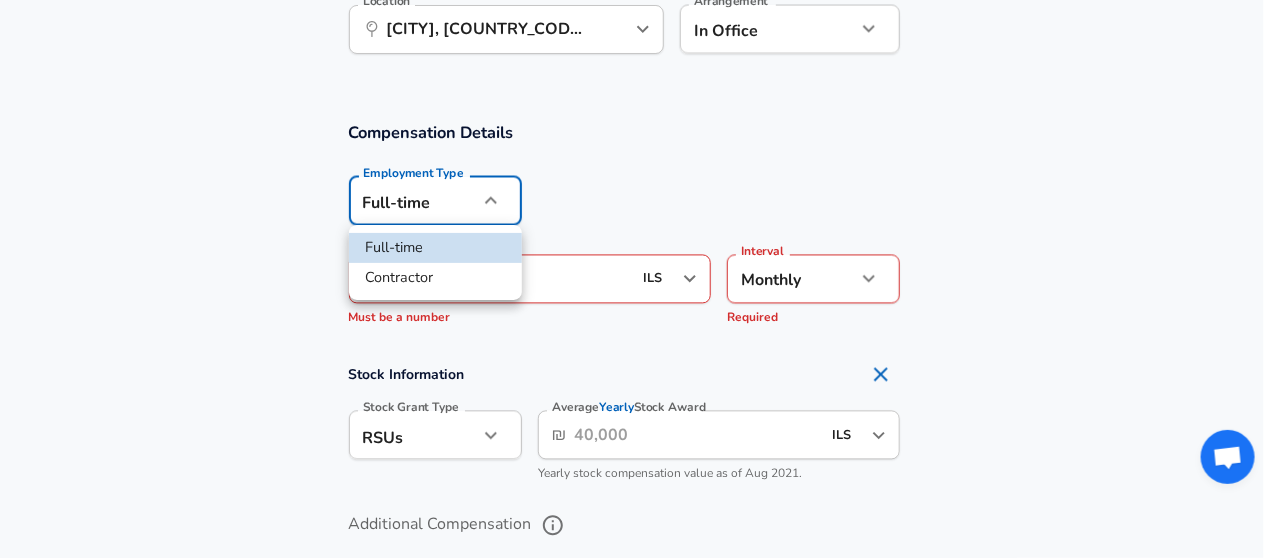 click at bounding box center (632, 279) 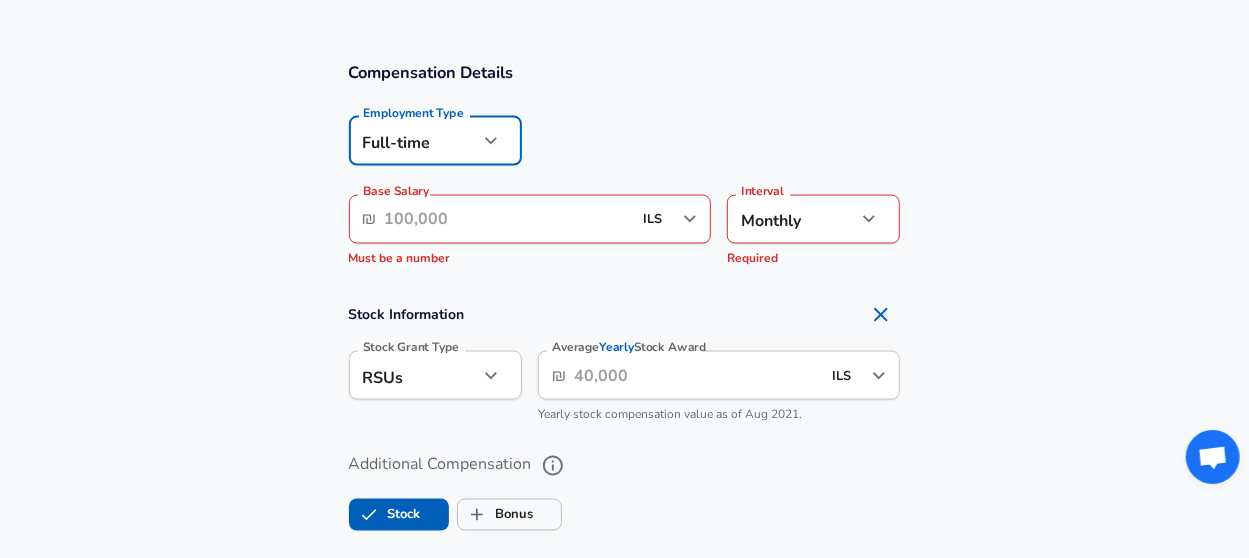 scroll, scrollTop: 1398, scrollLeft: 0, axis: vertical 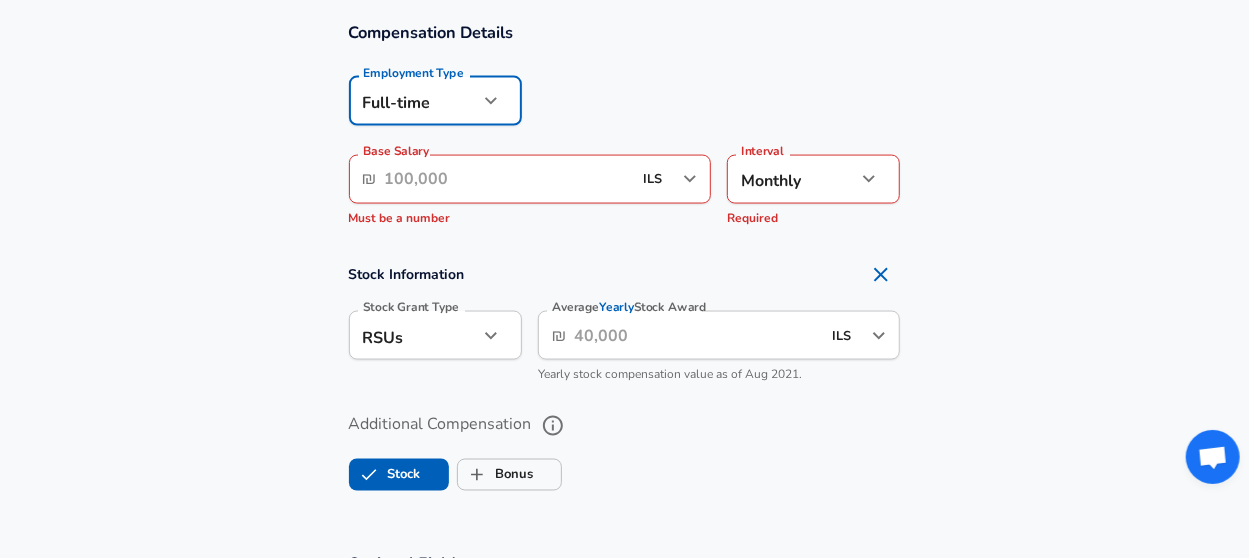 click on "Base Salary" at bounding box center (508, 179) 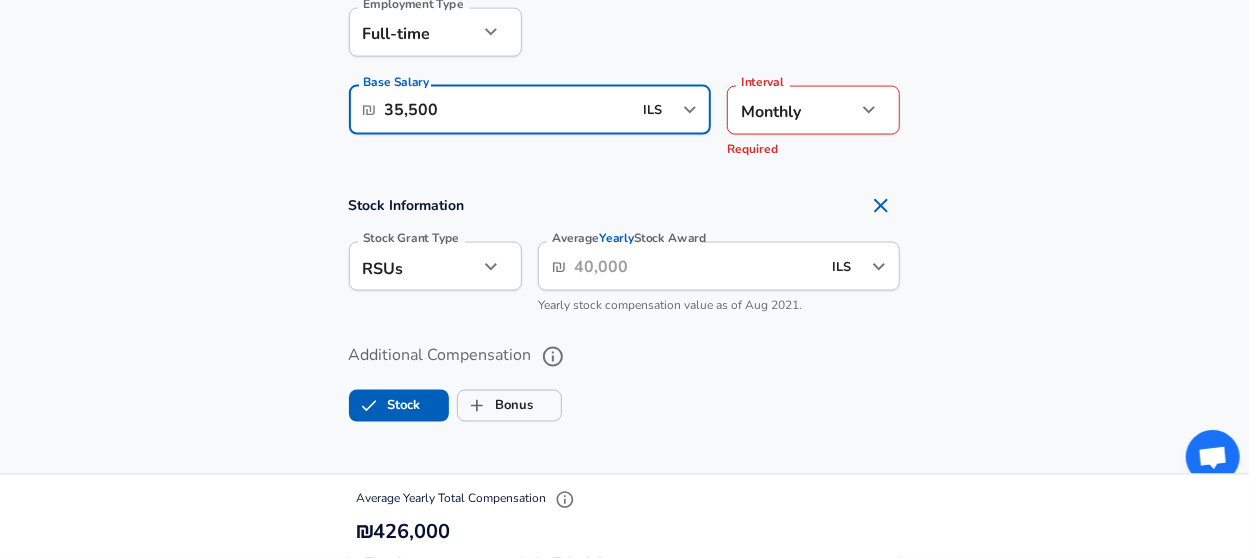 scroll, scrollTop: 1498, scrollLeft: 0, axis: vertical 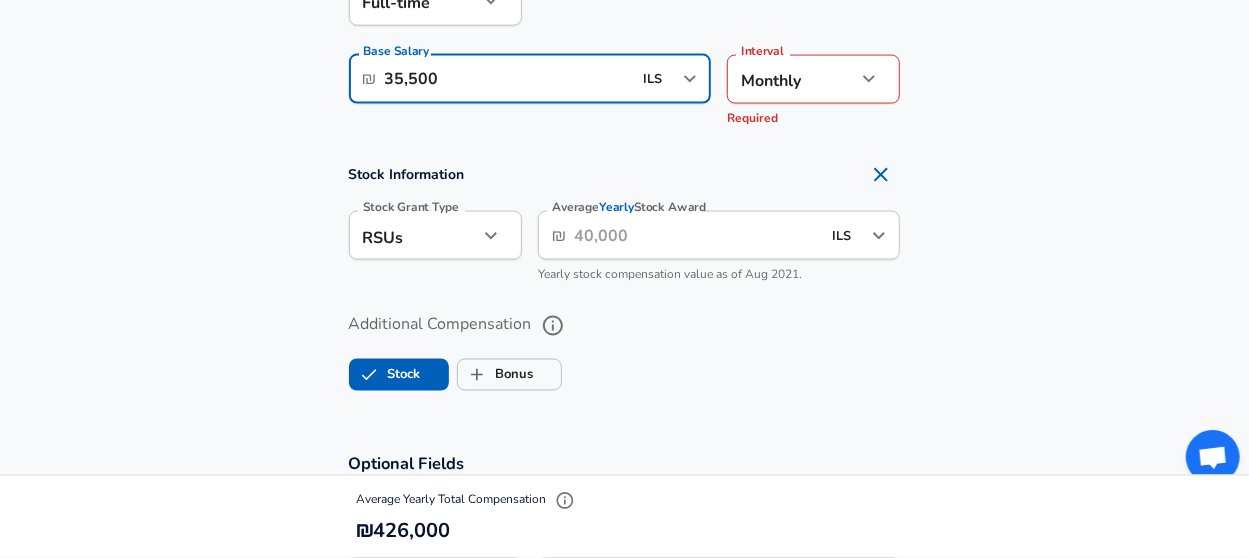 type on "35,500" 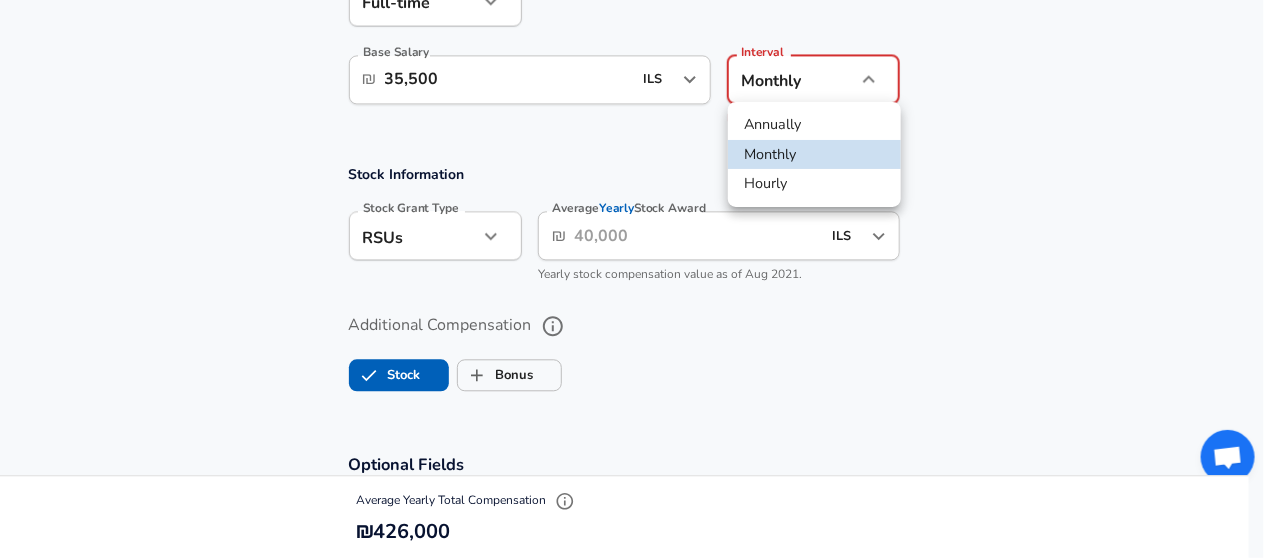 click on "Company Microsoft Company Title AI Researcher Title Job Family Software Engineer Job Family ML / AI ML / AI   1 8" at bounding box center [632, -1219] 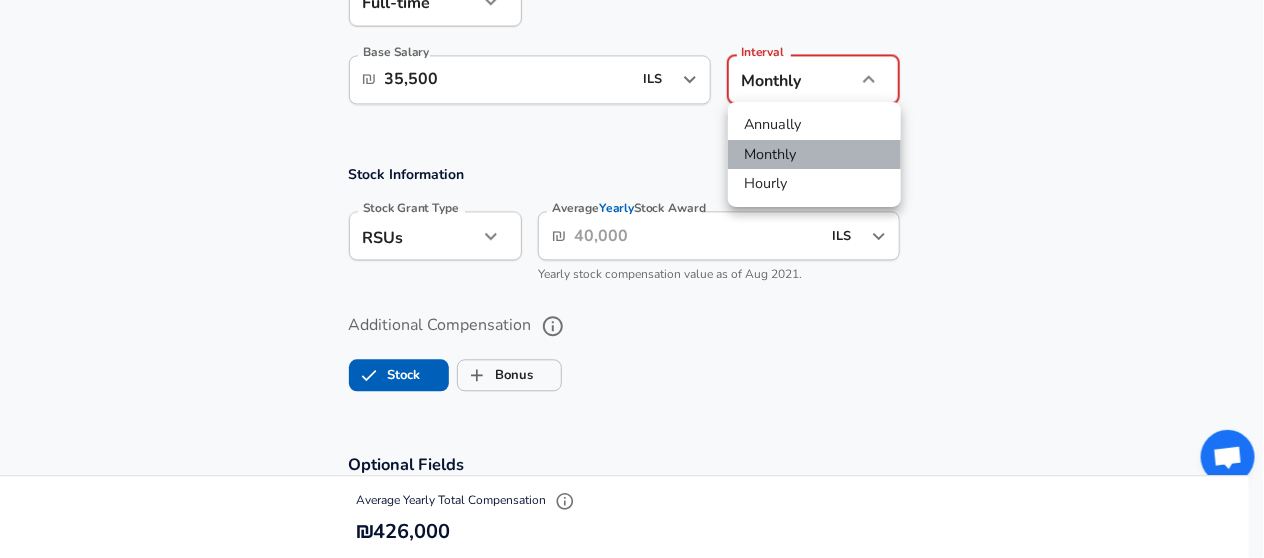click on "Monthly" at bounding box center (814, 155) 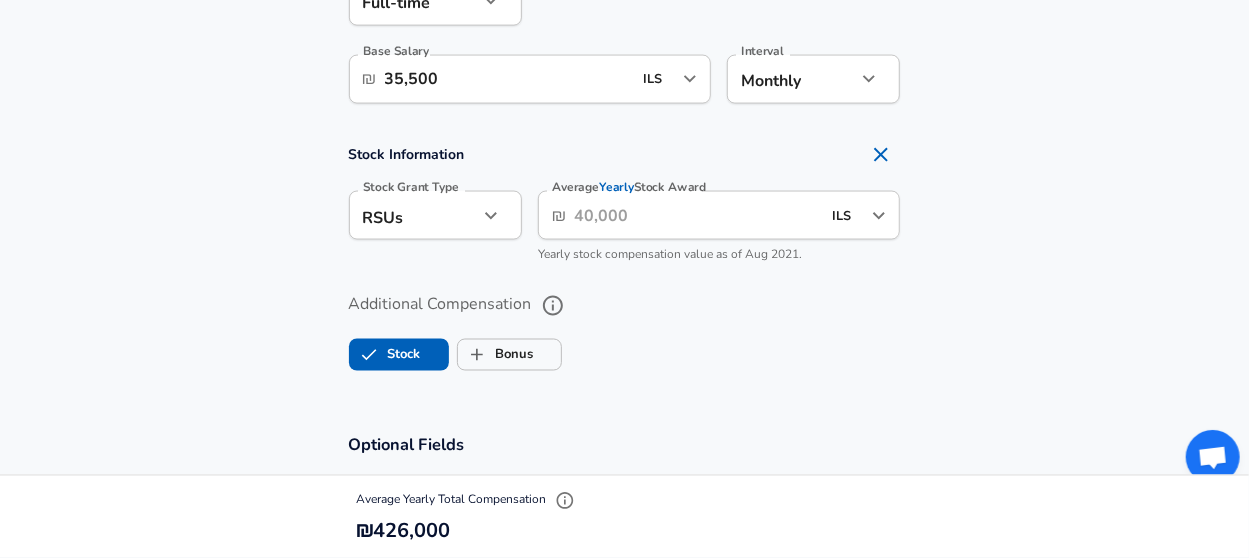 click on "Base Salary ​ ₪ 35,500 ILS ​ Required Base Salary Interval Monthly monthly Interval Stock Grant Type RSUs stock Stock Grant Type Average  Yearly  Stock Award ​ ₪ ILS ​ Average  Yearly  Stock Award   Yearly stock compensation value as of Aug 2021. Additional Compensation   Stock Bonus" at bounding box center (624, 155) 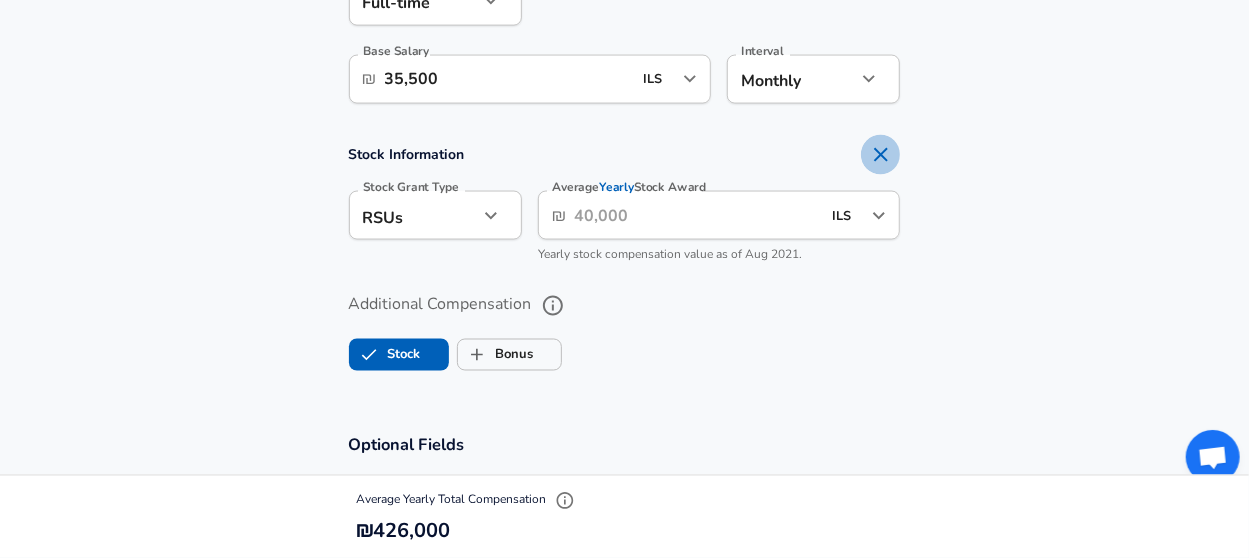 click 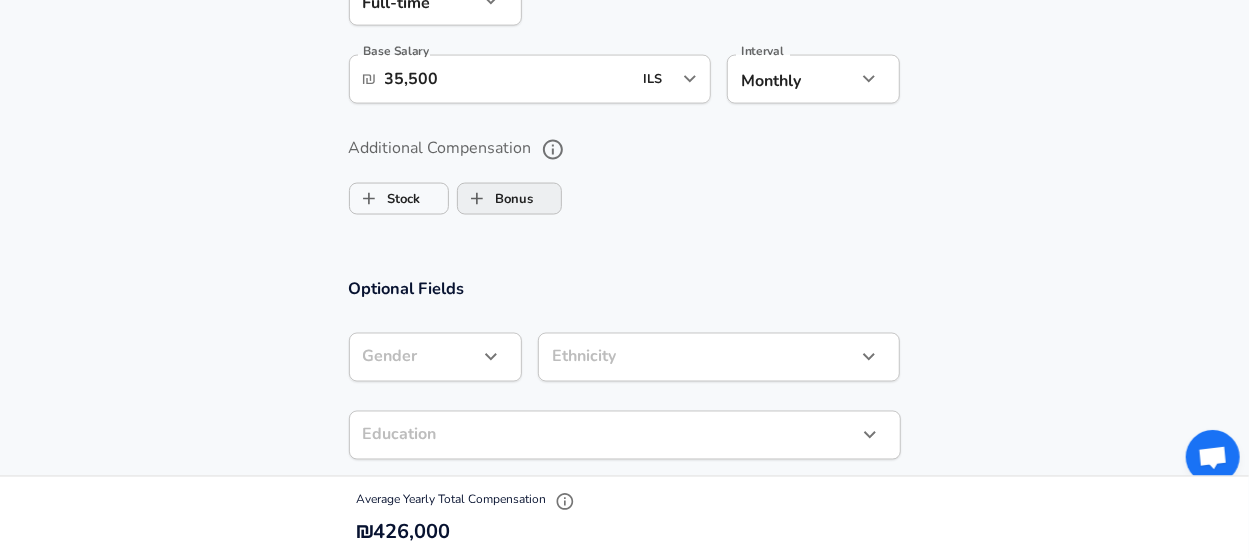 click on "Bonus" at bounding box center (496, 199) 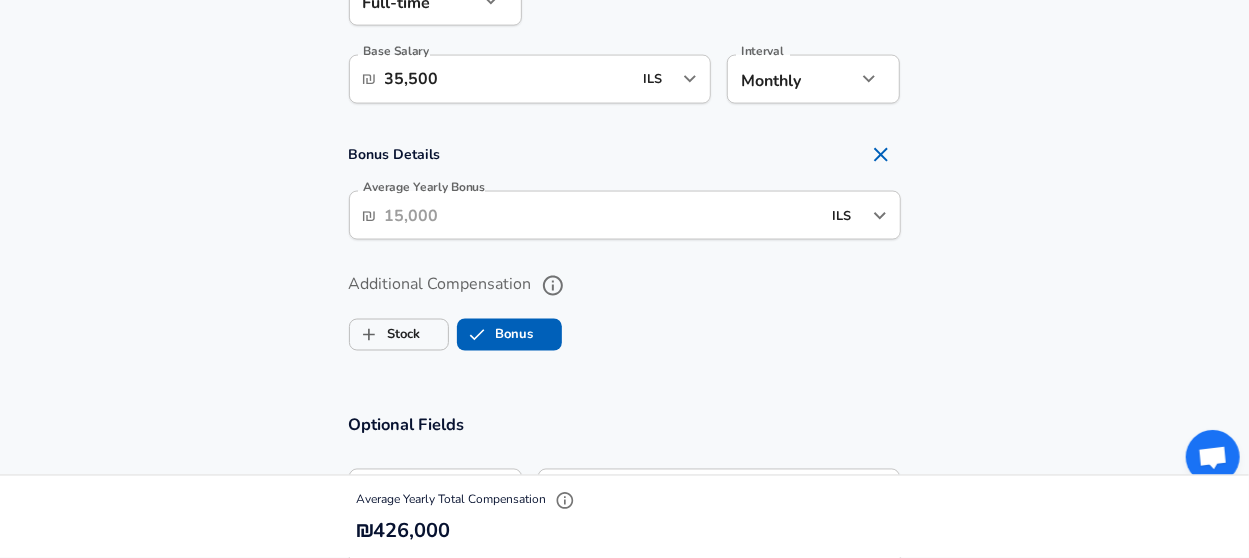 click on "Average Yearly Bonus" at bounding box center (603, 215) 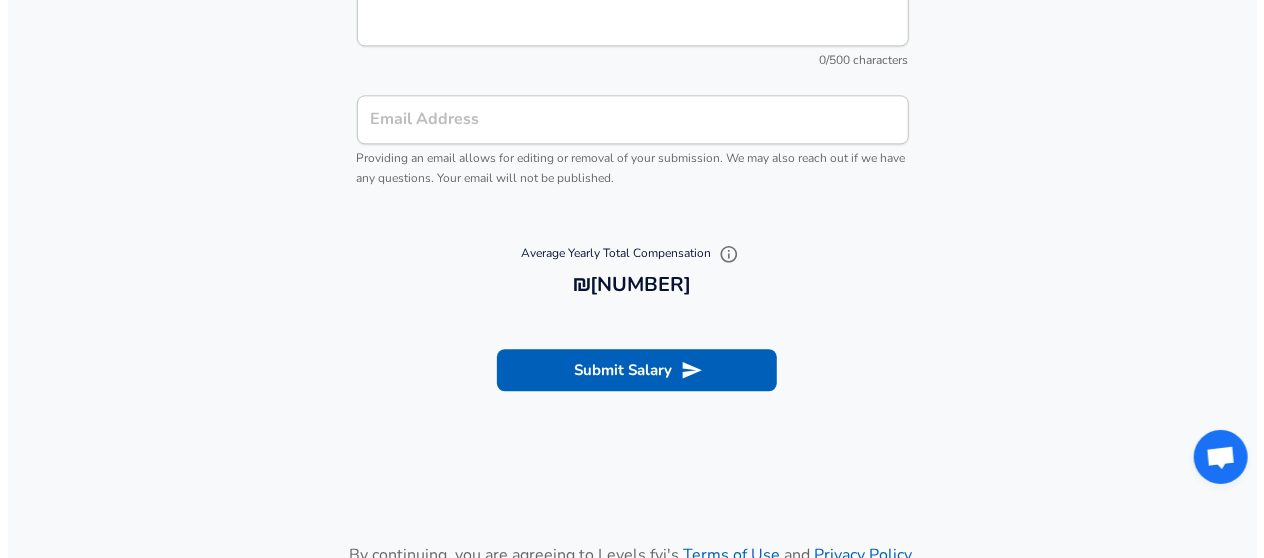 scroll, scrollTop: 2398, scrollLeft: 0, axis: vertical 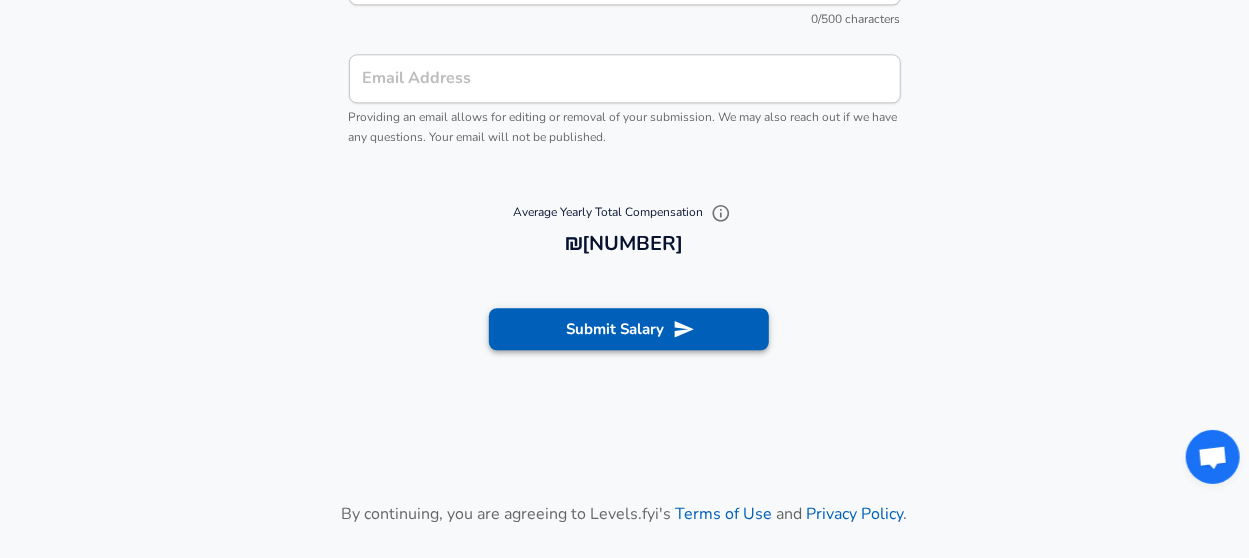 type on "15,000" 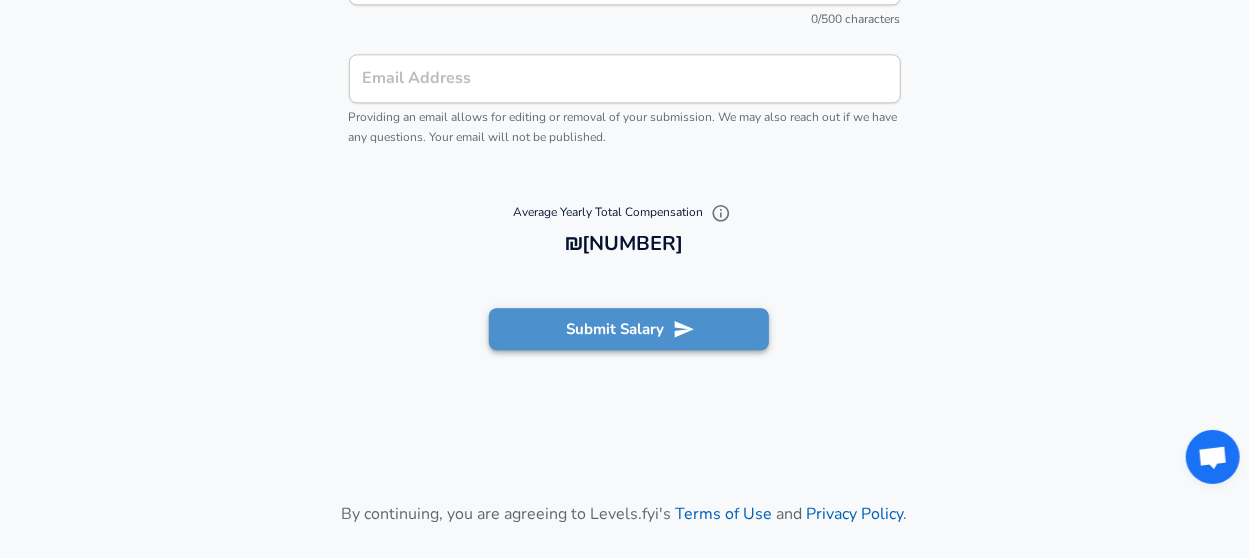 click on "Submit Salary" at bounding box center (629, 329) 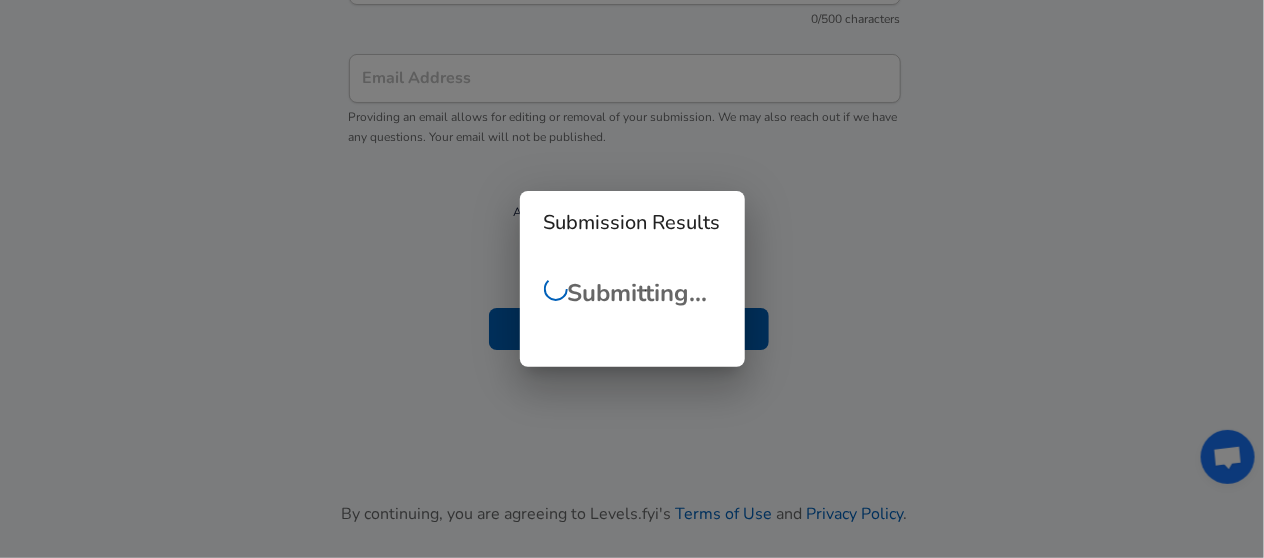 checkbox on "false" 